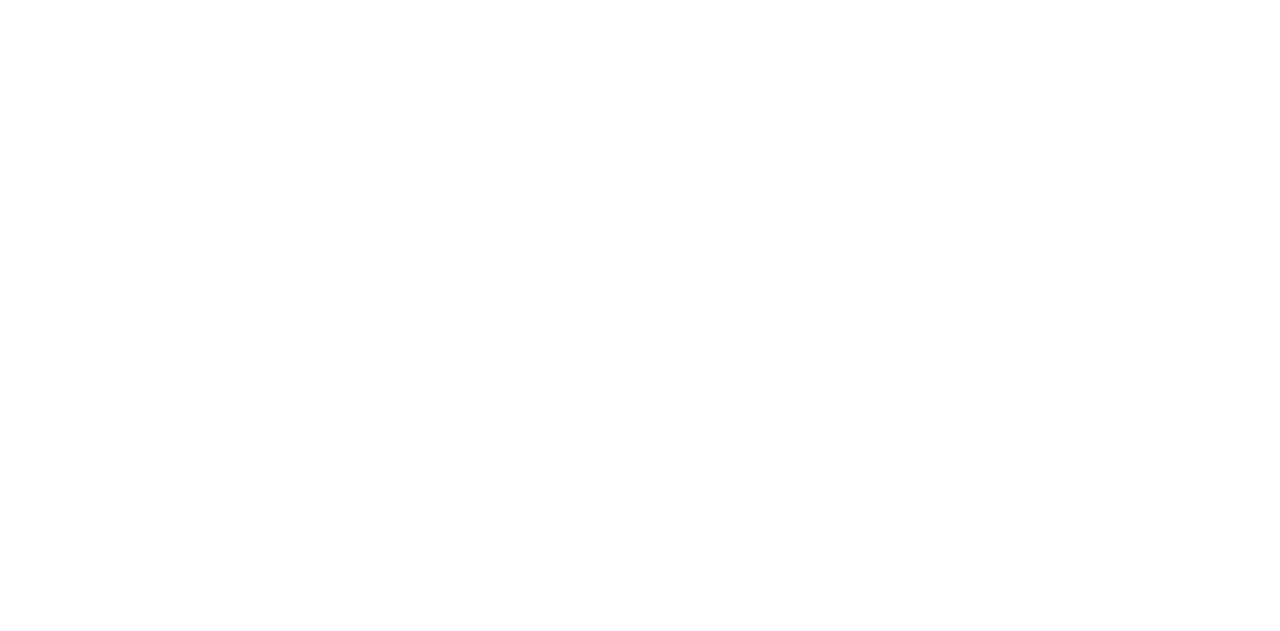scroll, scrollTop: 0, scrollLeft: 0, axis: both 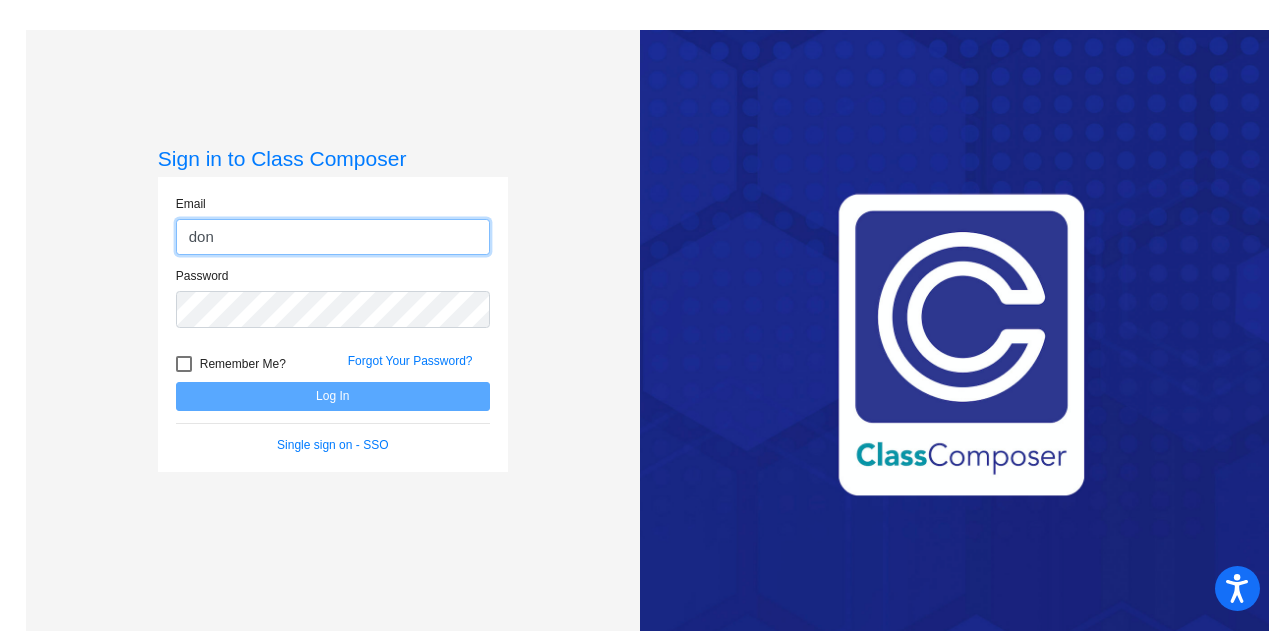 type on "[EMAIL]" 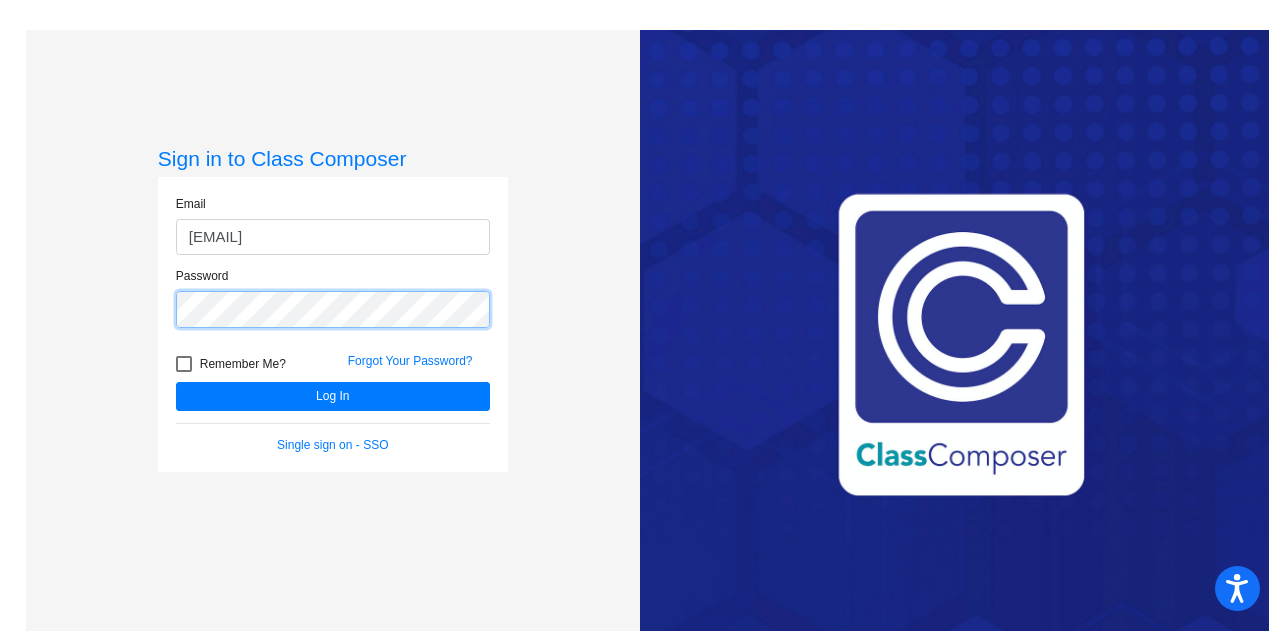 click on "Log In" 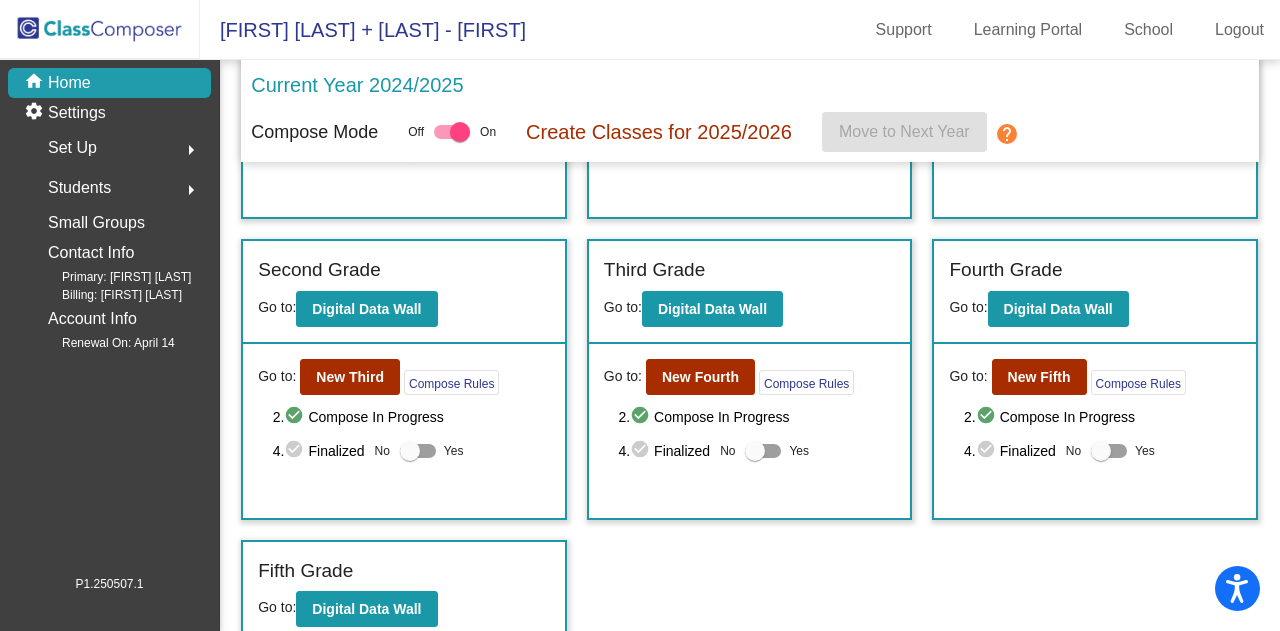 scroll, scrollTop: 298, scrollLeft: 0, axis: vertical 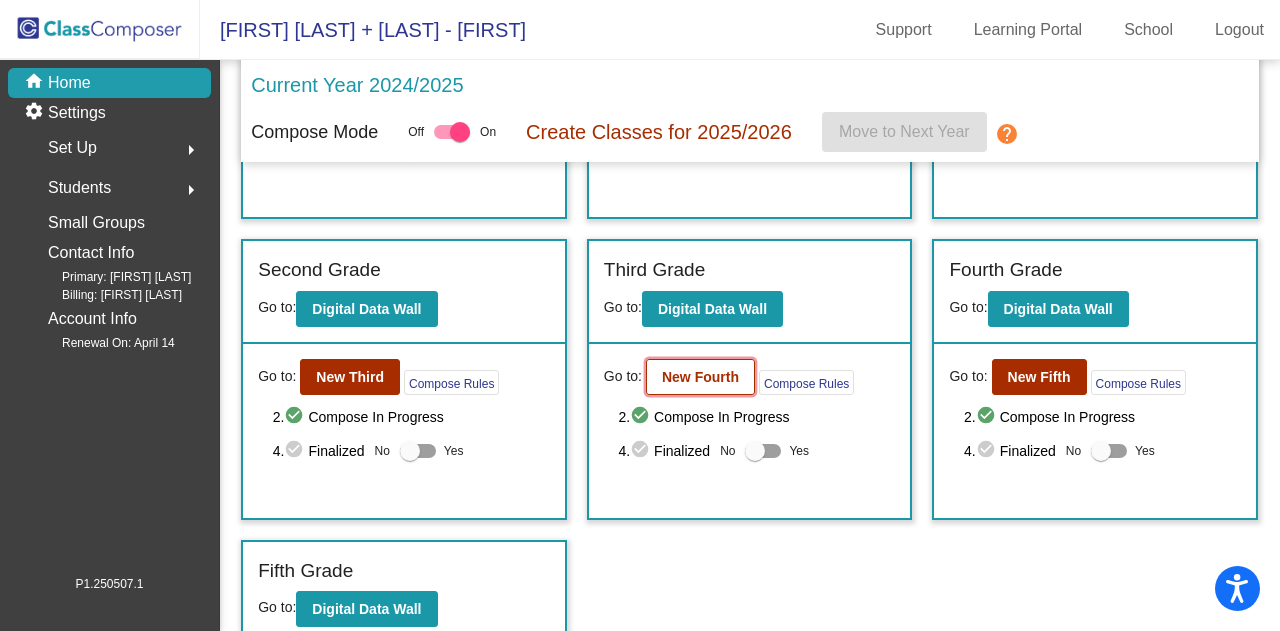 click on "New Fourth" 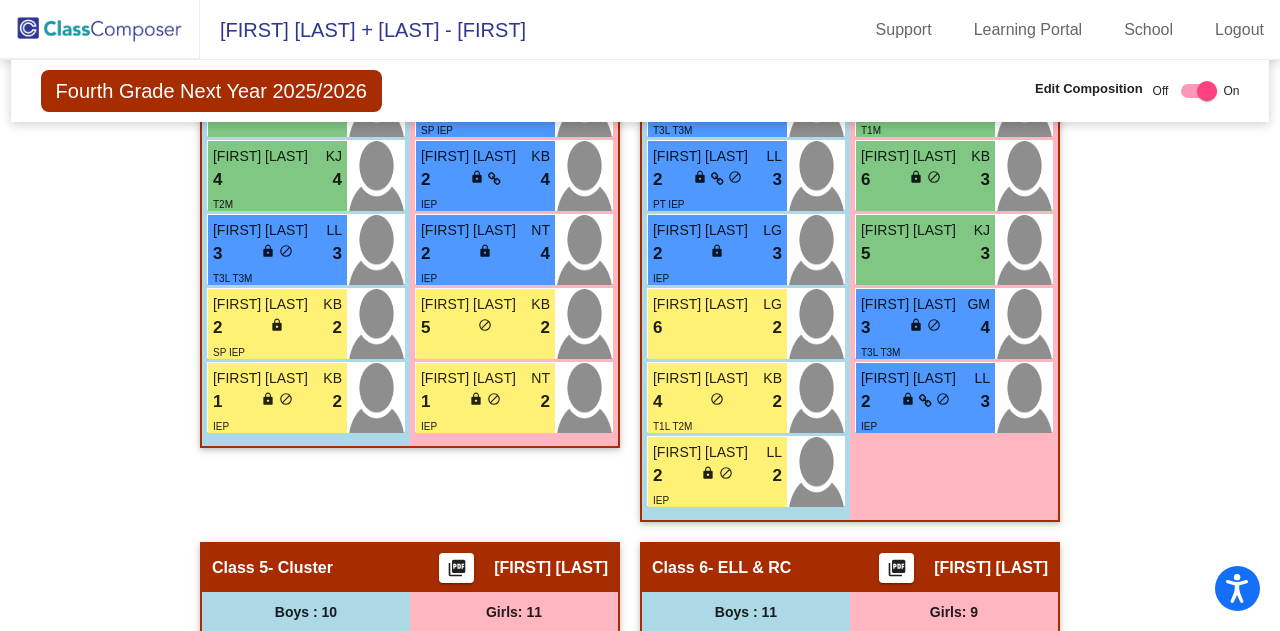 scroll, scrollTop: 1978, scrollLeft: 0, axis: vertical 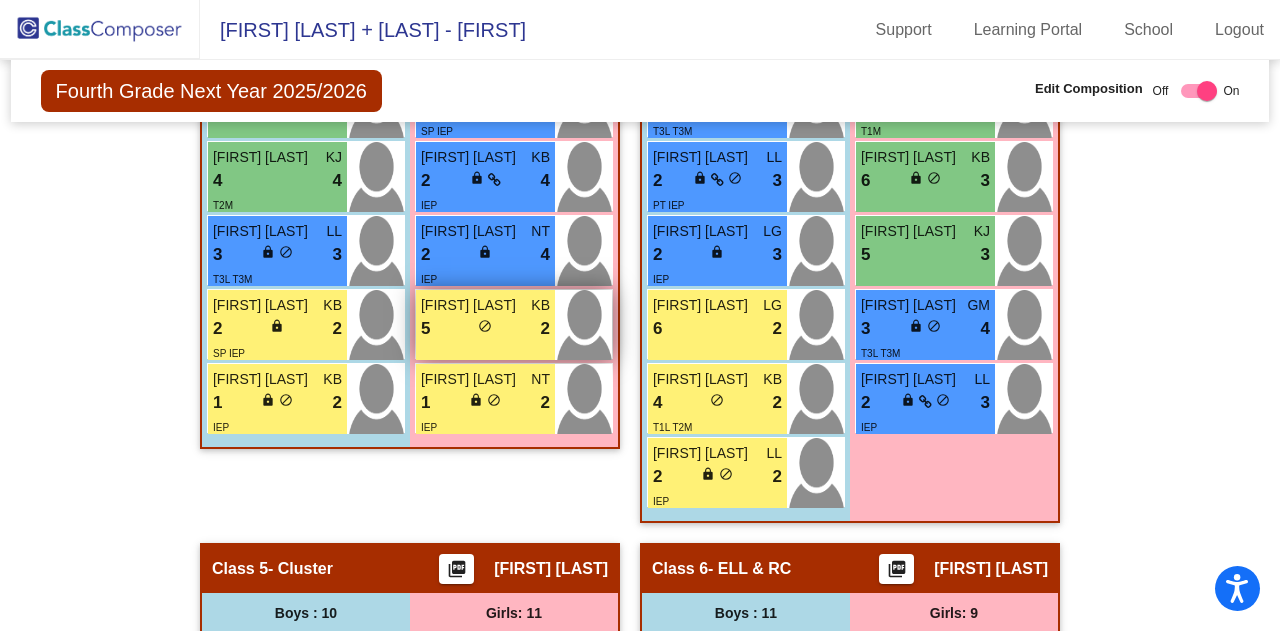 click on "Juliana Bekhit" at bounding box center (471, 305) 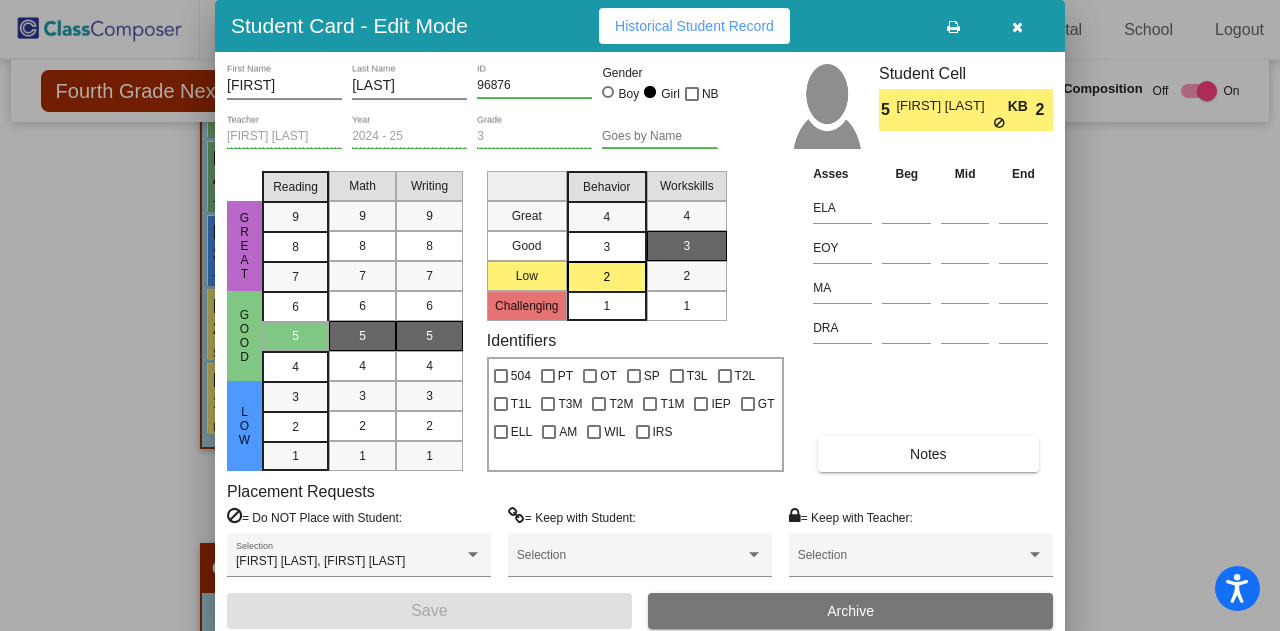 click at bounding box center [1017, 27] 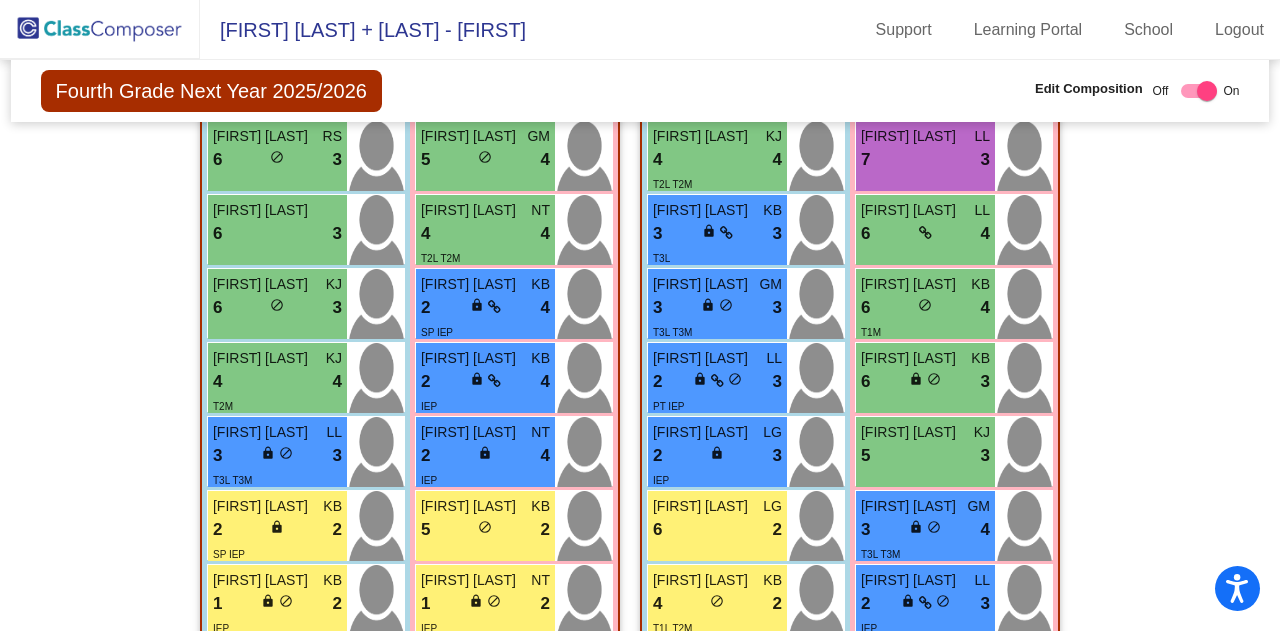 scroll, scrollTop: 1774, scrollLeft: 0, axis: vertical 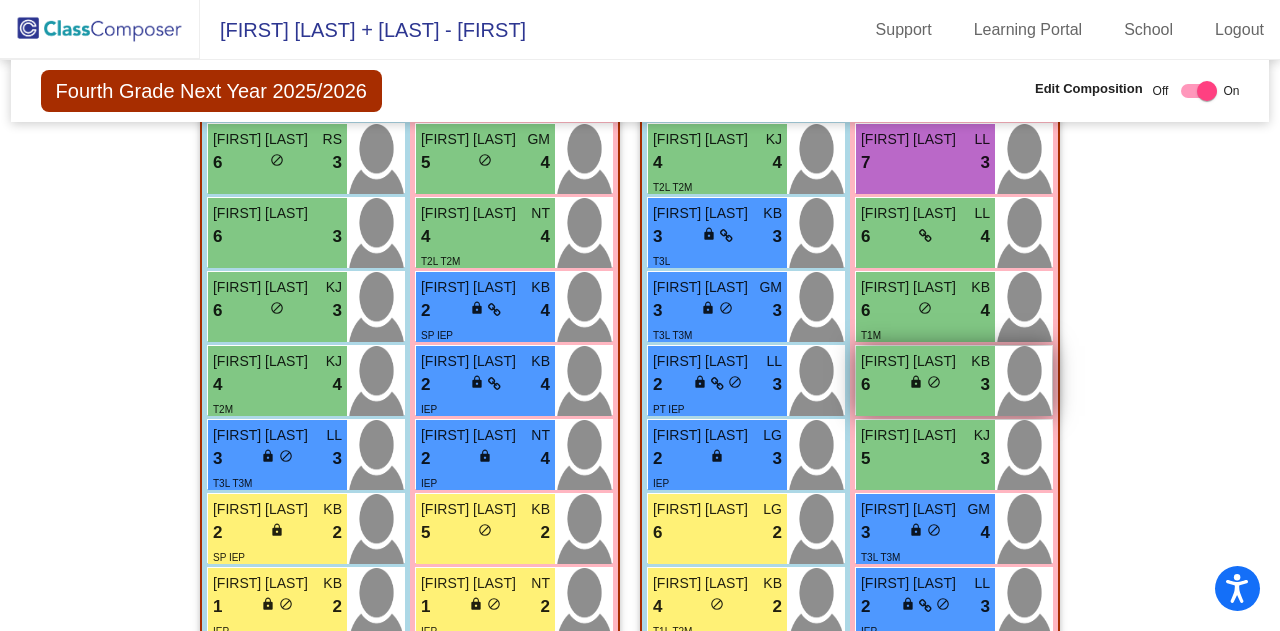 click on "Emma Molinaro" at bounding box center [911, 361] 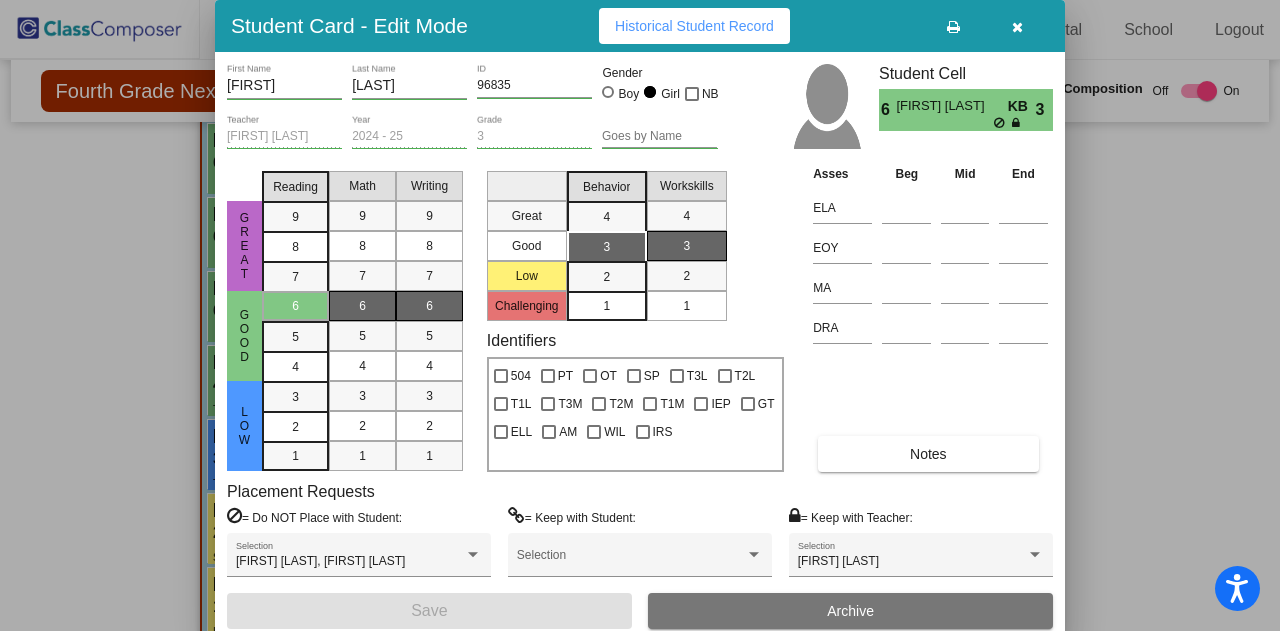 click at bounding box center (1017, 27) 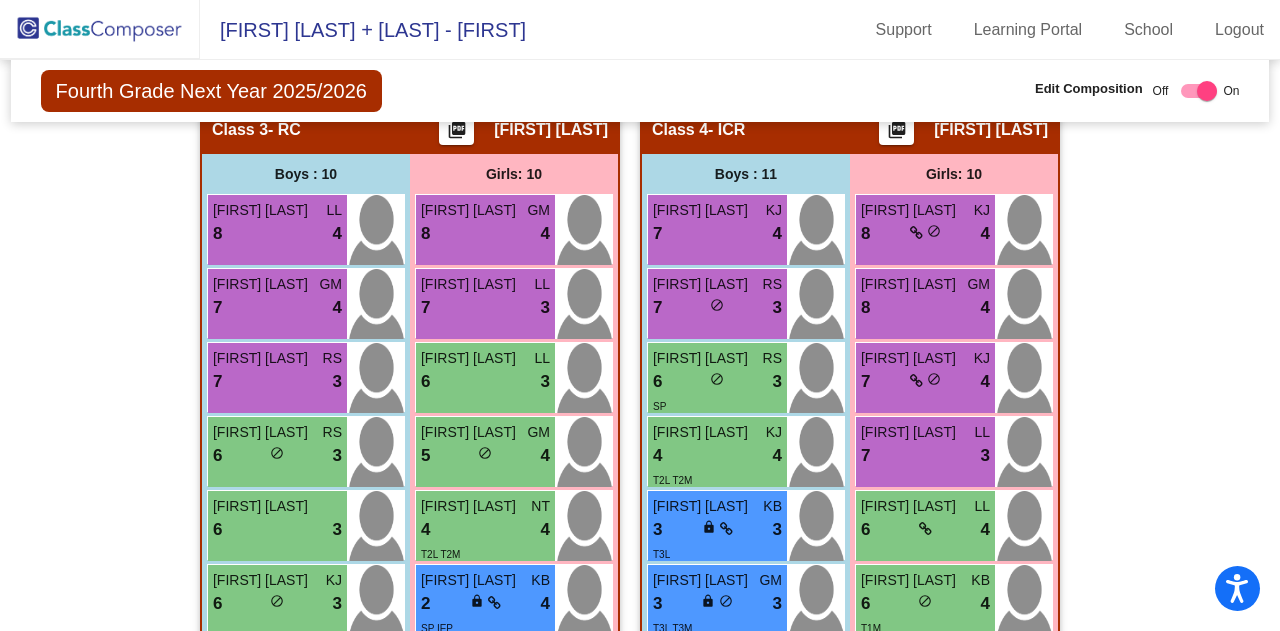 scroll, scrollTop: 1478, scrollLeft: 0, axis: vertical 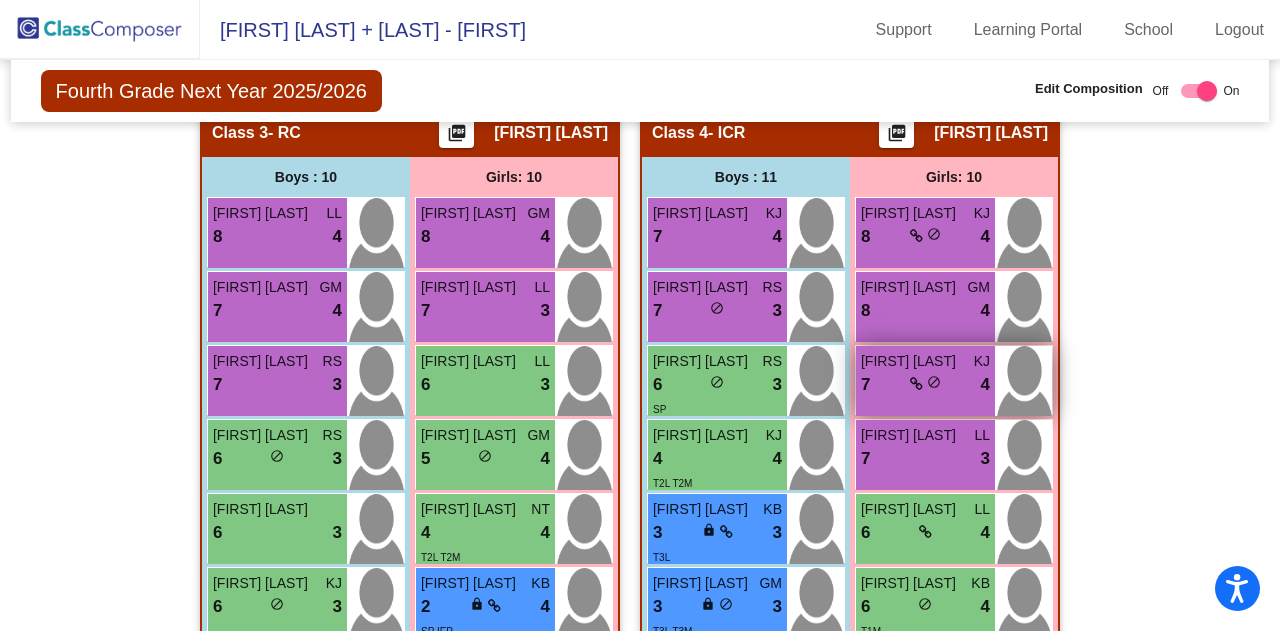 click on "Kylieann Karasinski" at bounding box center (911, 361) 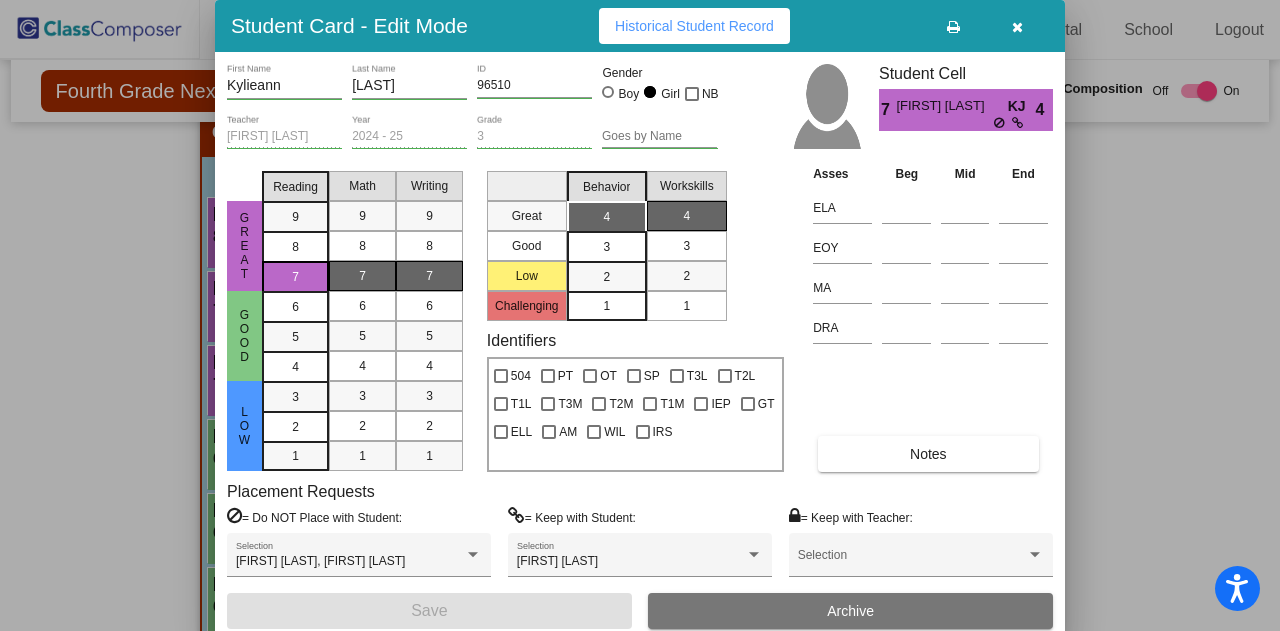 click at bounding box center (1017, 27) 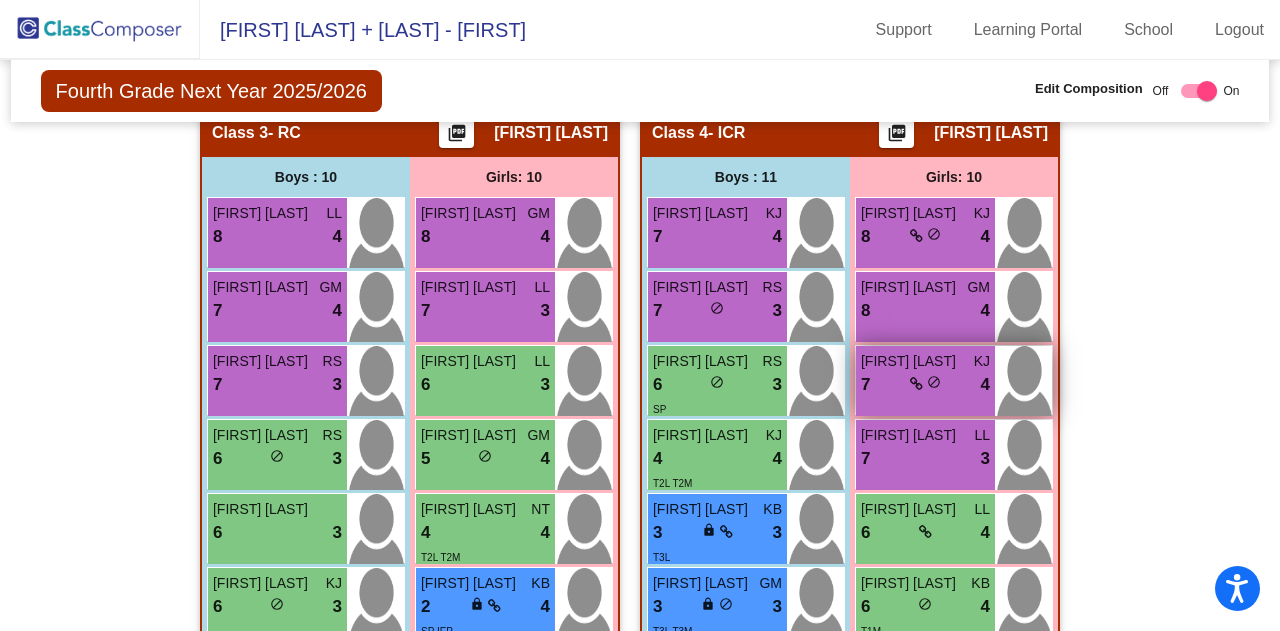 click on "Kylieann Karasinski" at bounding box center [911, 361] 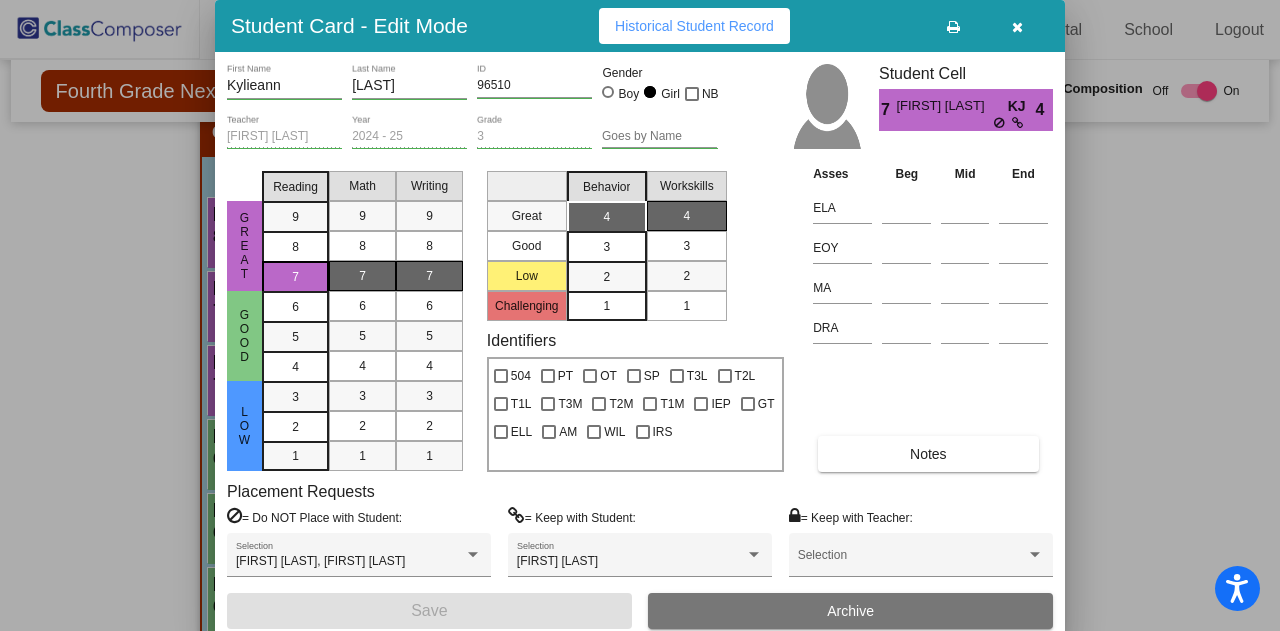 click at bounding box center (1017, 26) 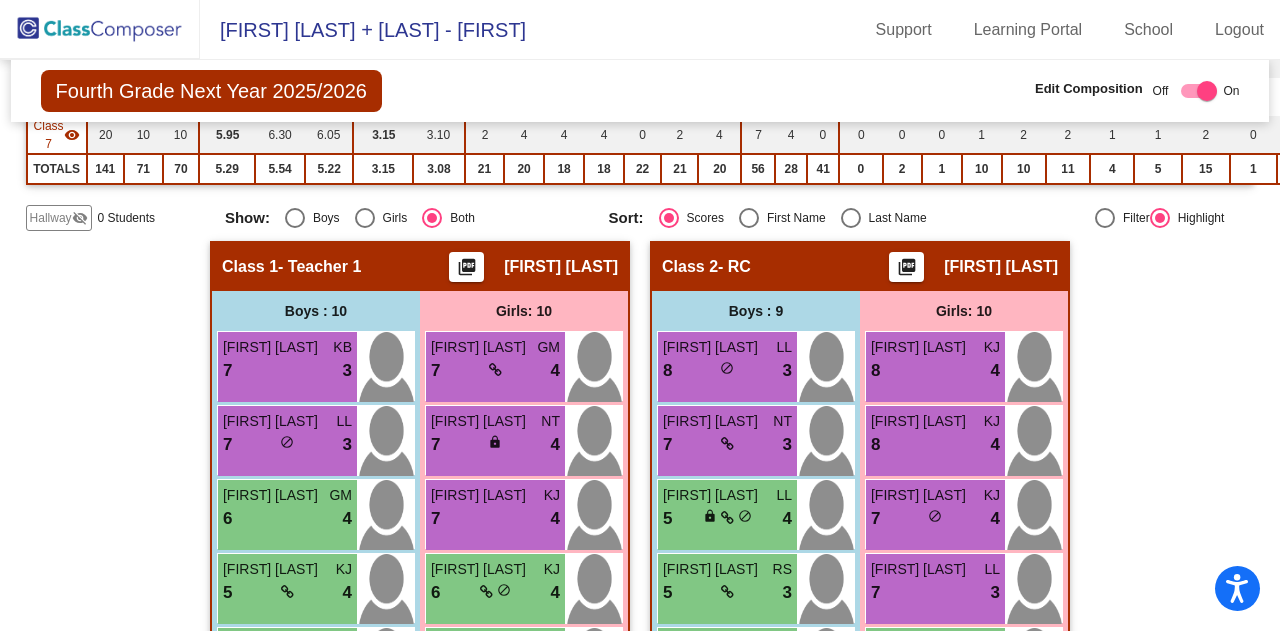 scroll, scrollTop: 0, scrollLeft: 0, axis: both 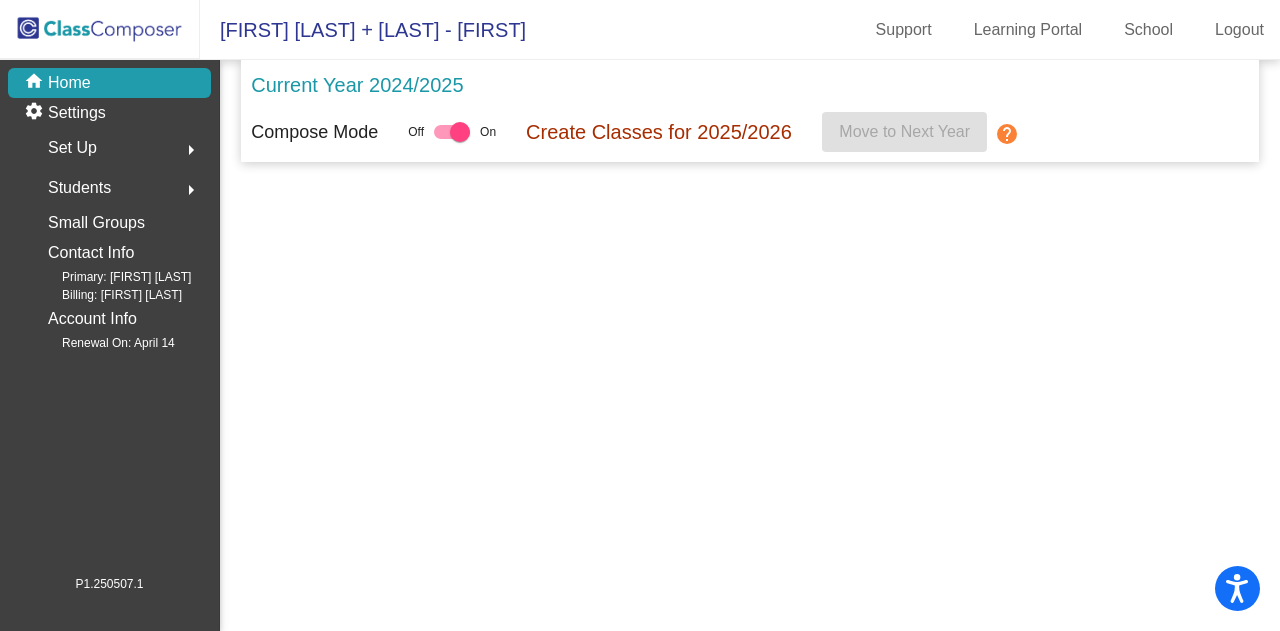 click on "Barclay Brook + Brookside - Donna" 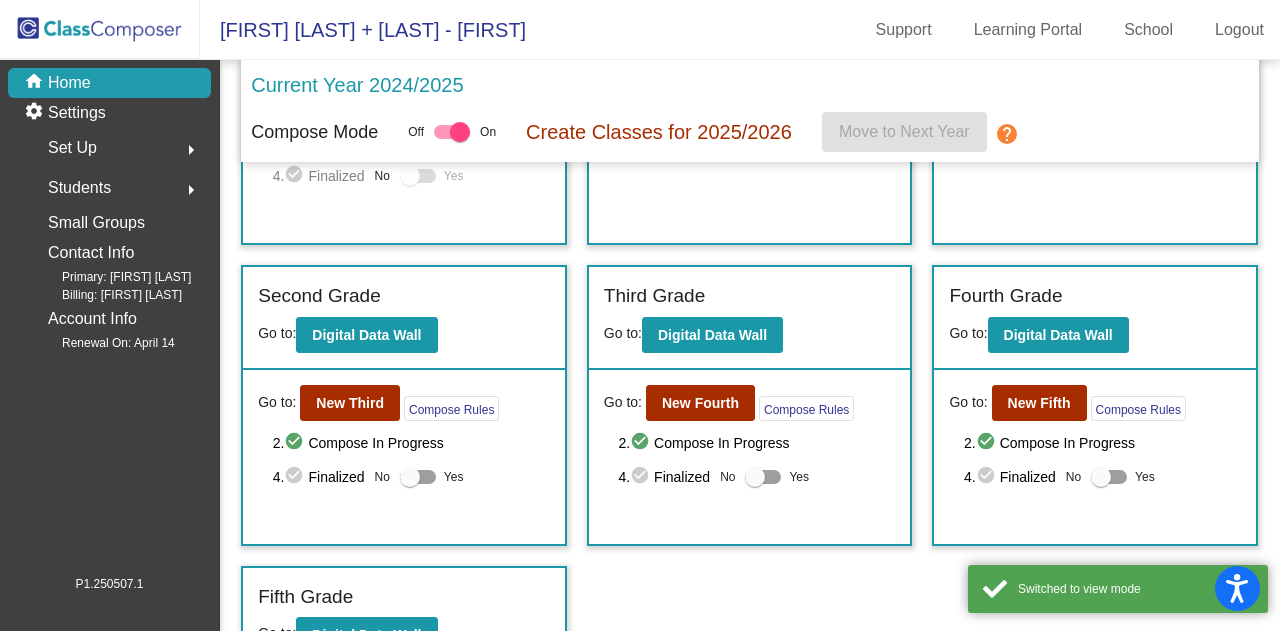 scroll, scrollTop: 274, scrollLeft: 0, axis: vertical 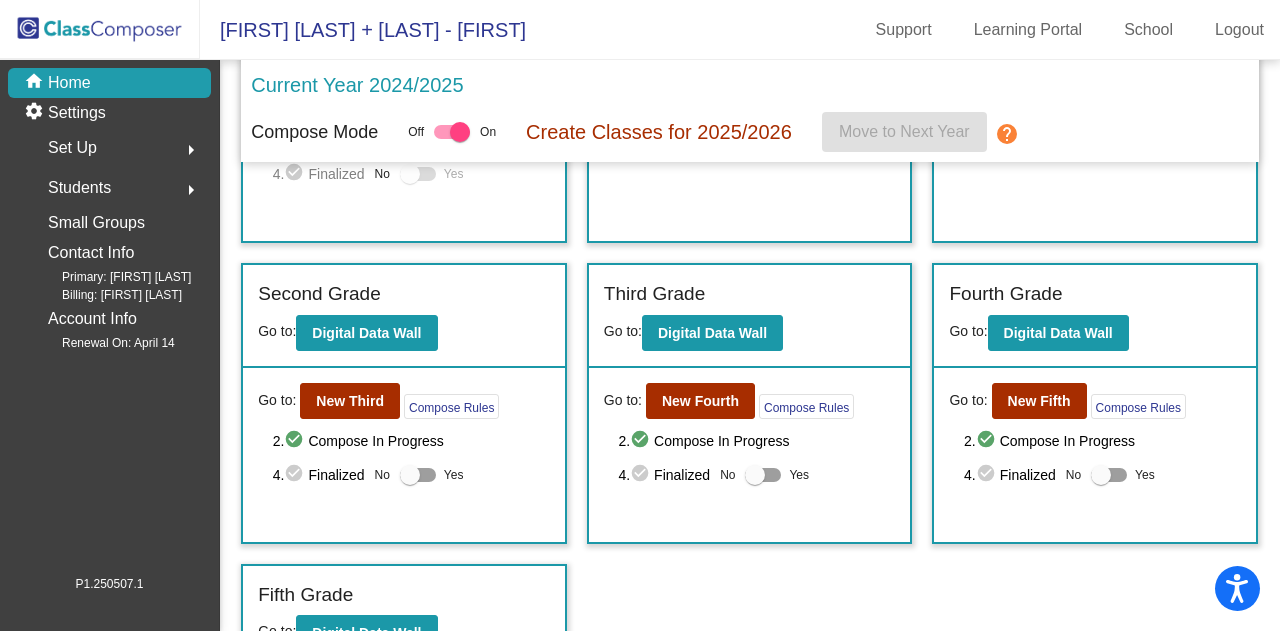 click on "4.  check_circle  Finalized" 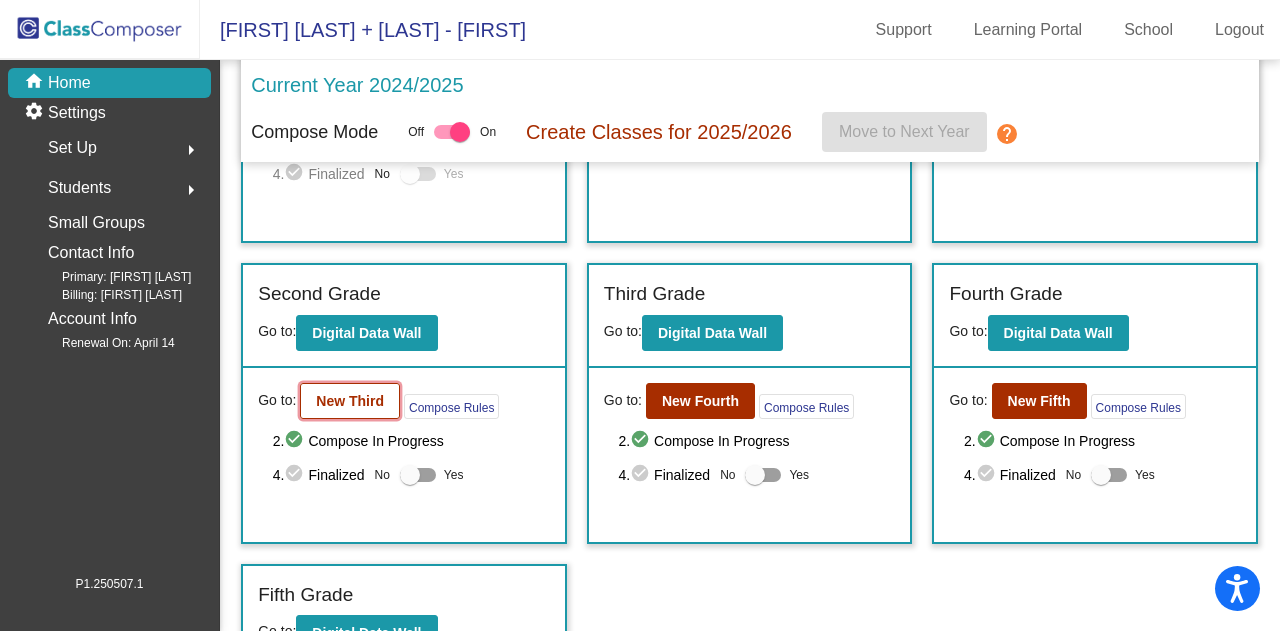 click on "New Third" 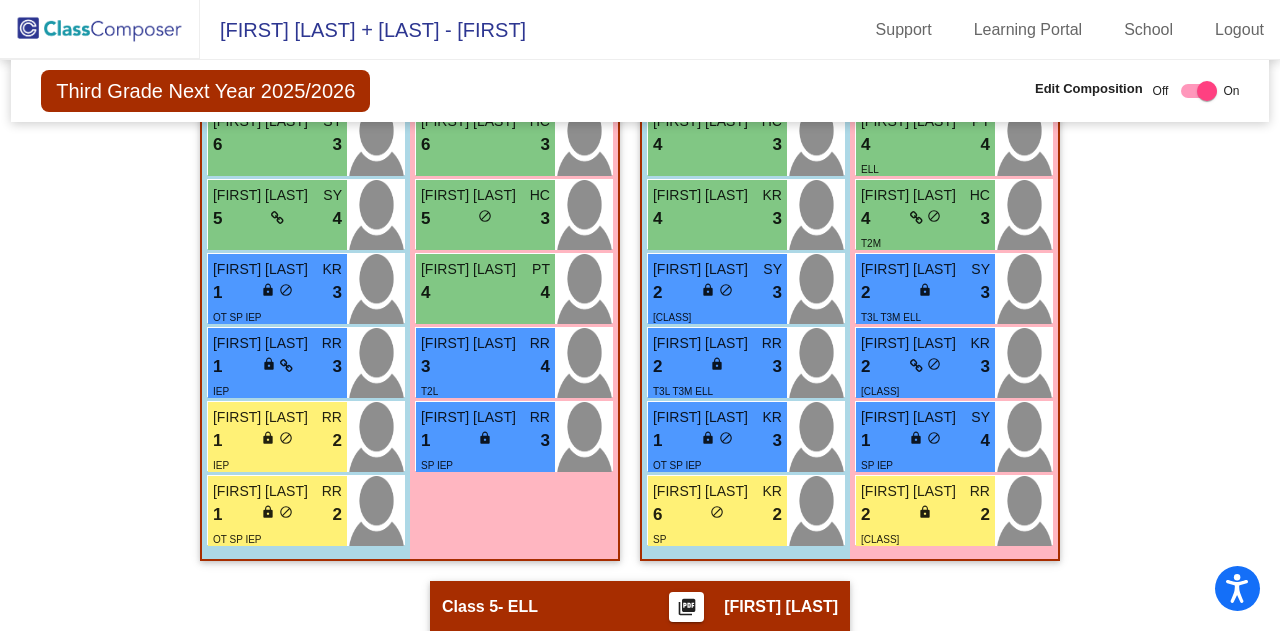 scroll, scrollTop: 1874, scrollLeft: 0, axis: vertical 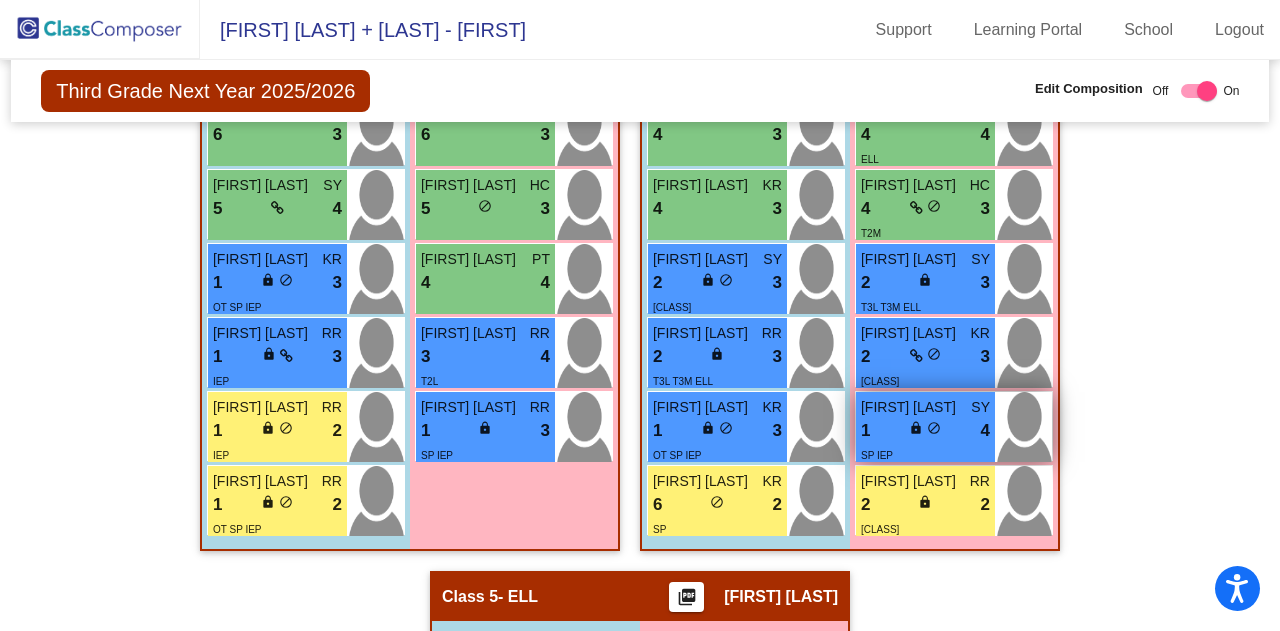 click on "Hennessey Dragon" at bounding box center (911, 407) 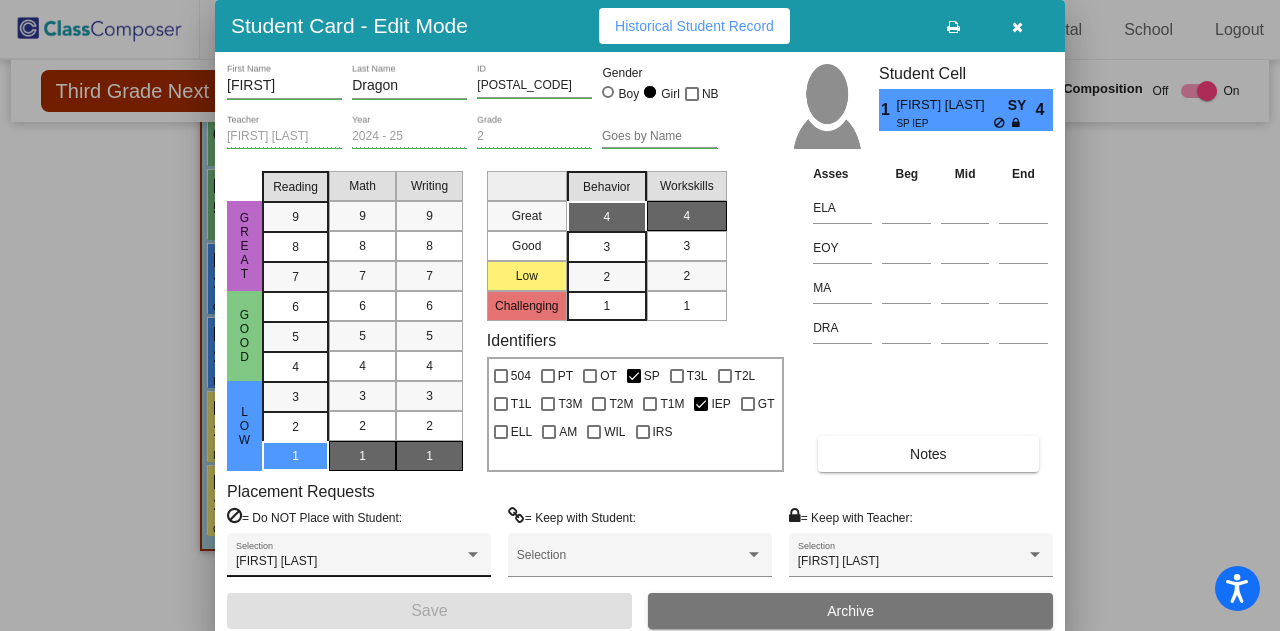 click on "Julia Labrego" at bounding box center (350, 562) 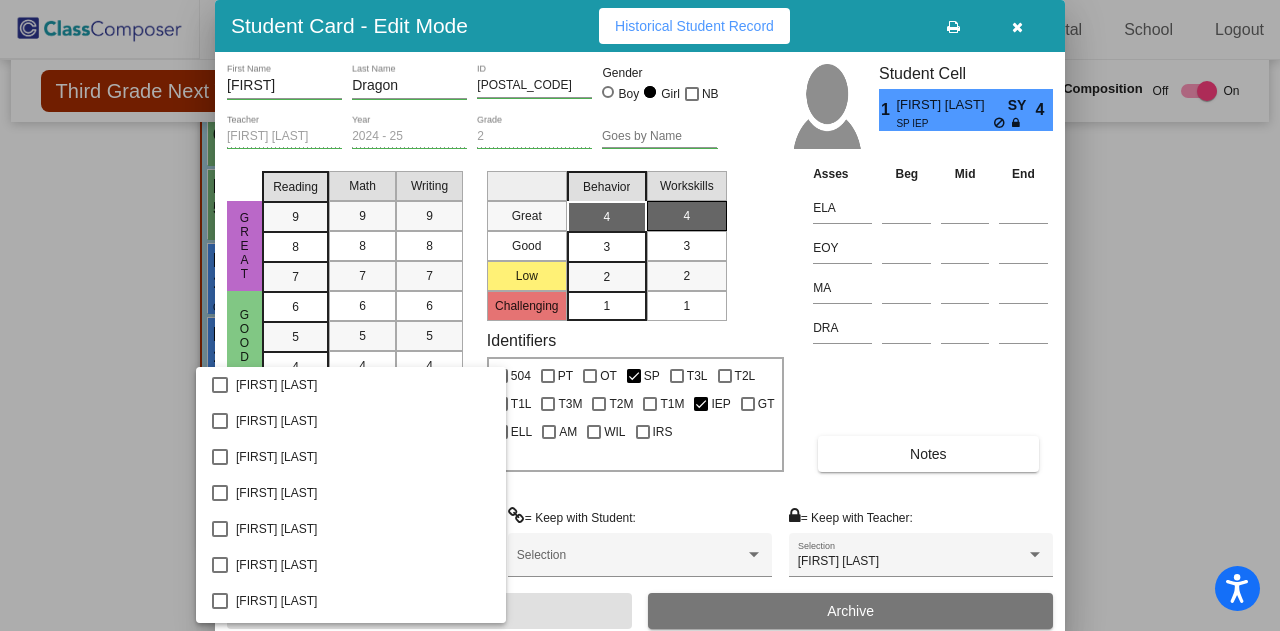 scroll, scrollTop: 1155, scrollLeft: 0, axis: vertical 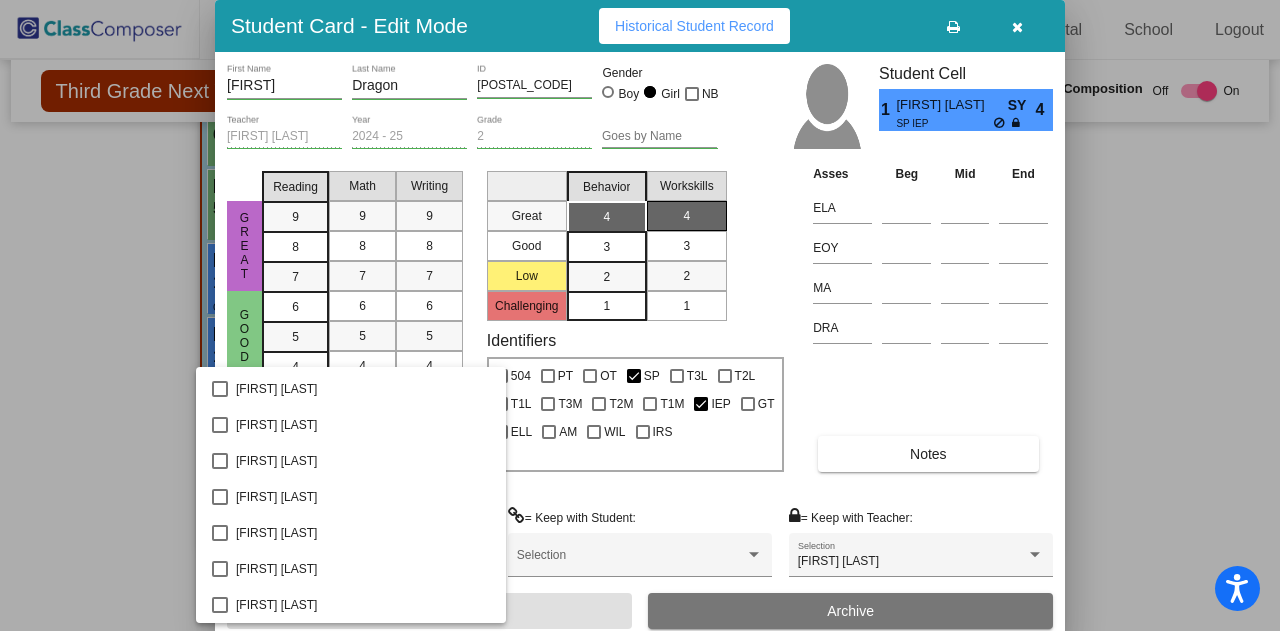click at bounding box center [640, 315] 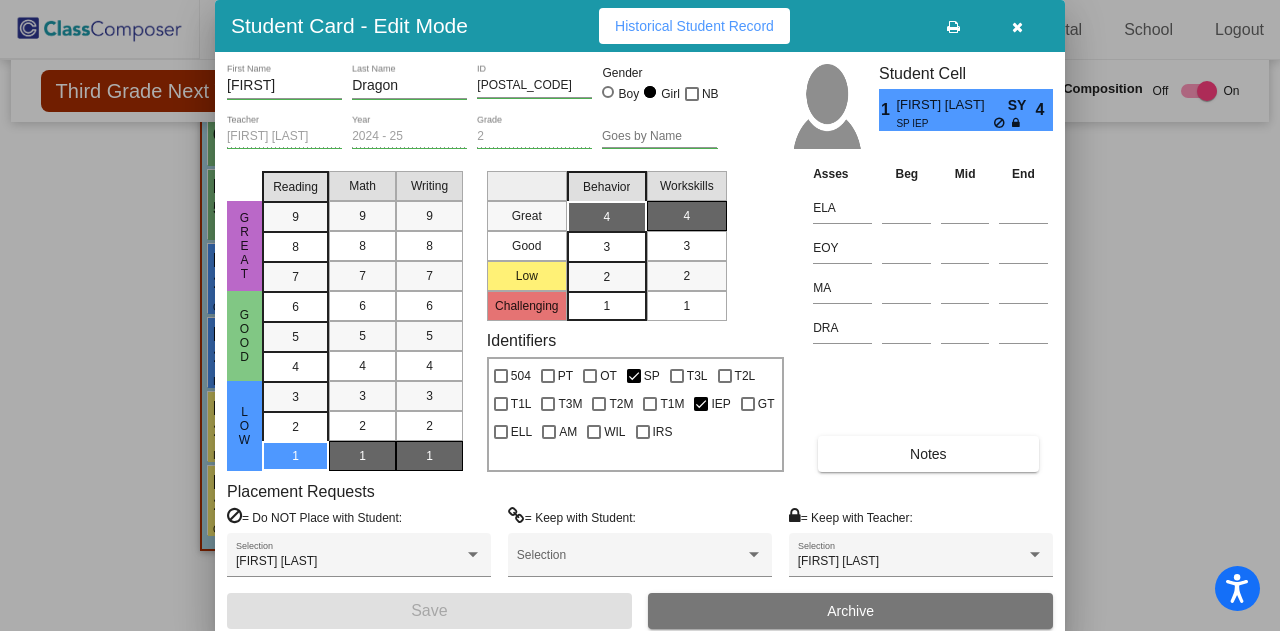click on "Archive" at bounding box center (850, 611) 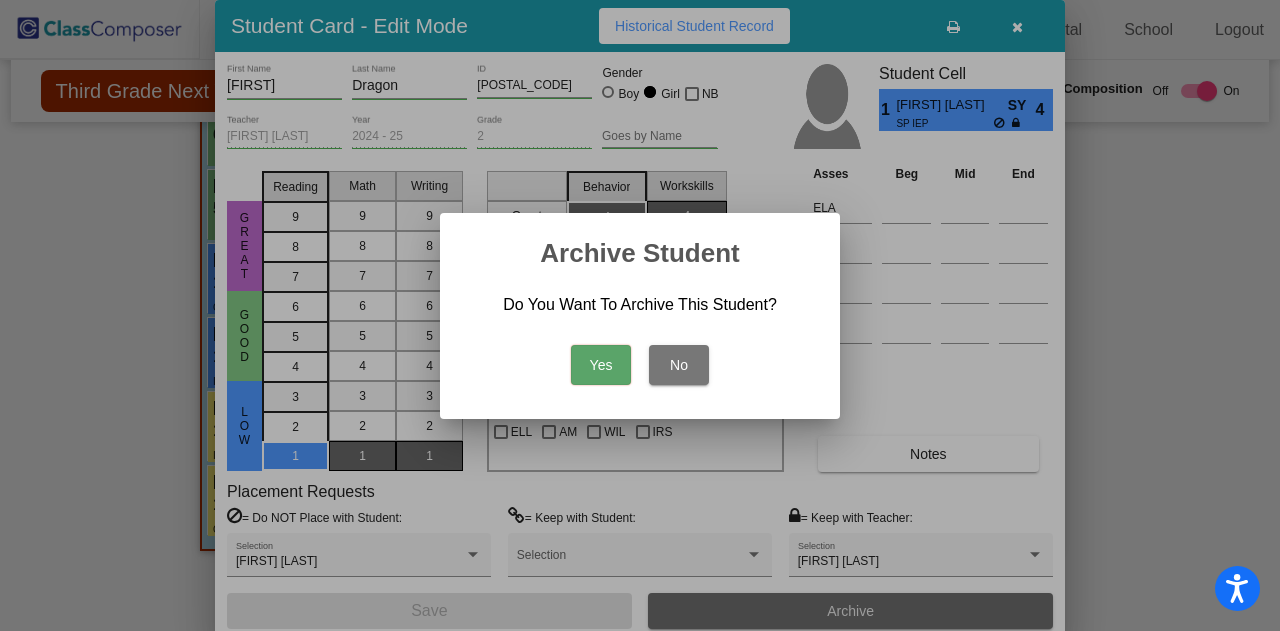 click at bounding box center (640, 315) 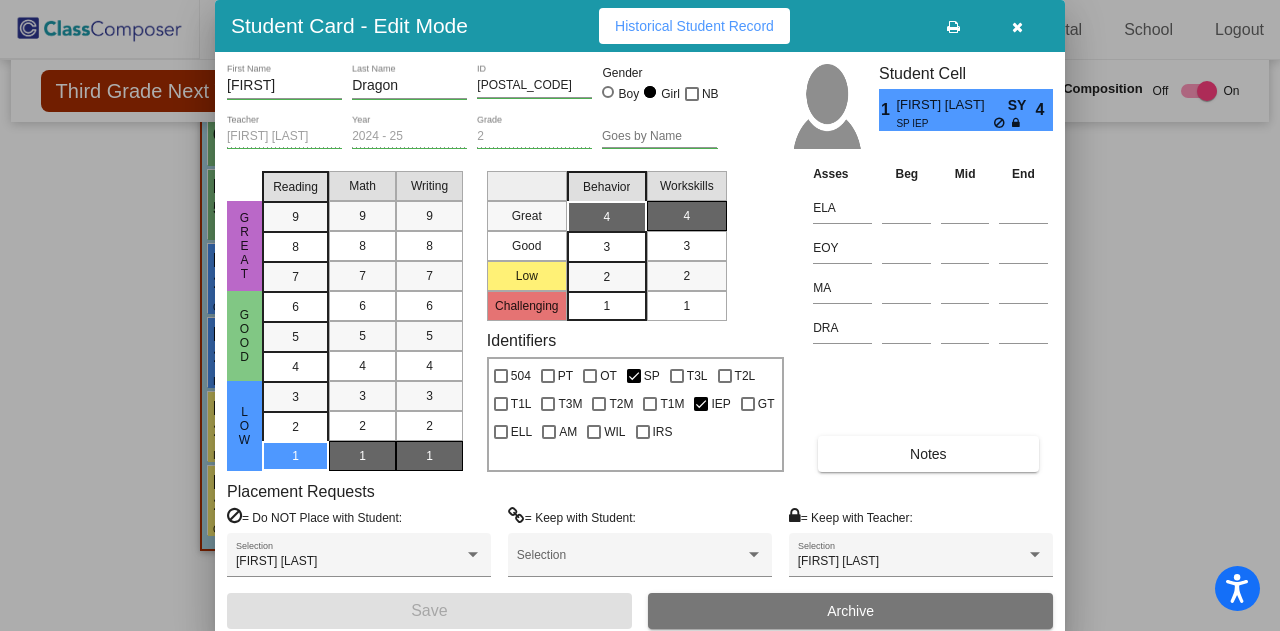 click at bounding box center [1017, 27] 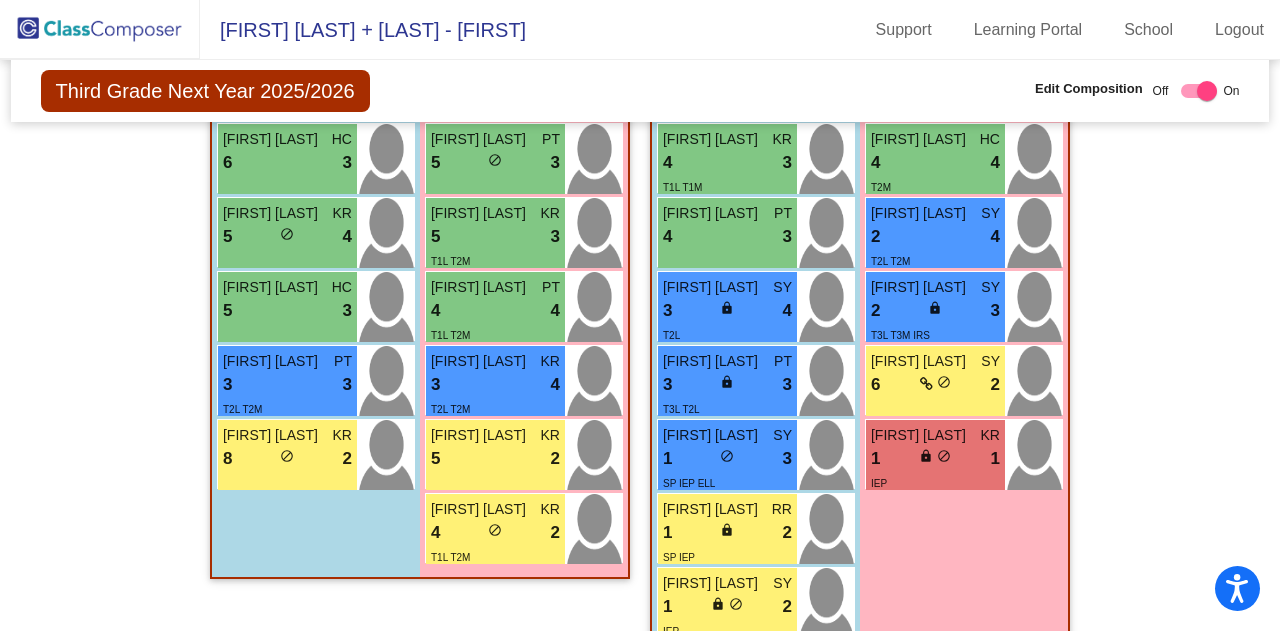 scroll, scrollTop: 911, scrollLeft: 0, axis: vertical 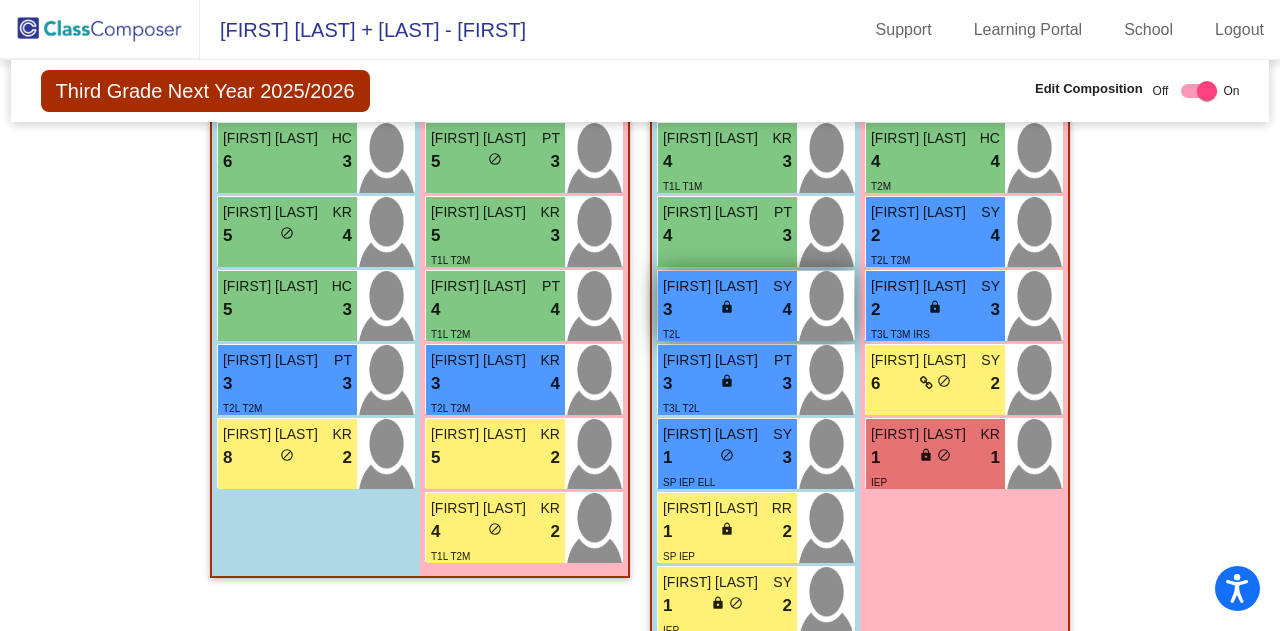 click on "3" at bounding box center (667, 310) 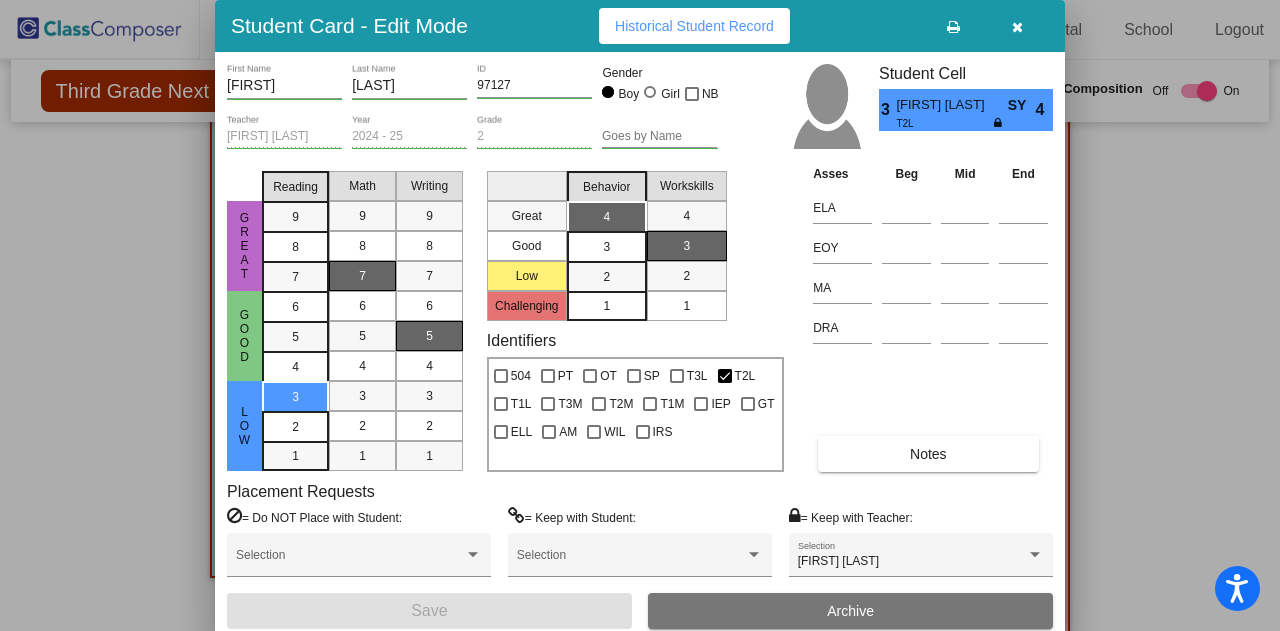 click at bounding box center (1017, 26) 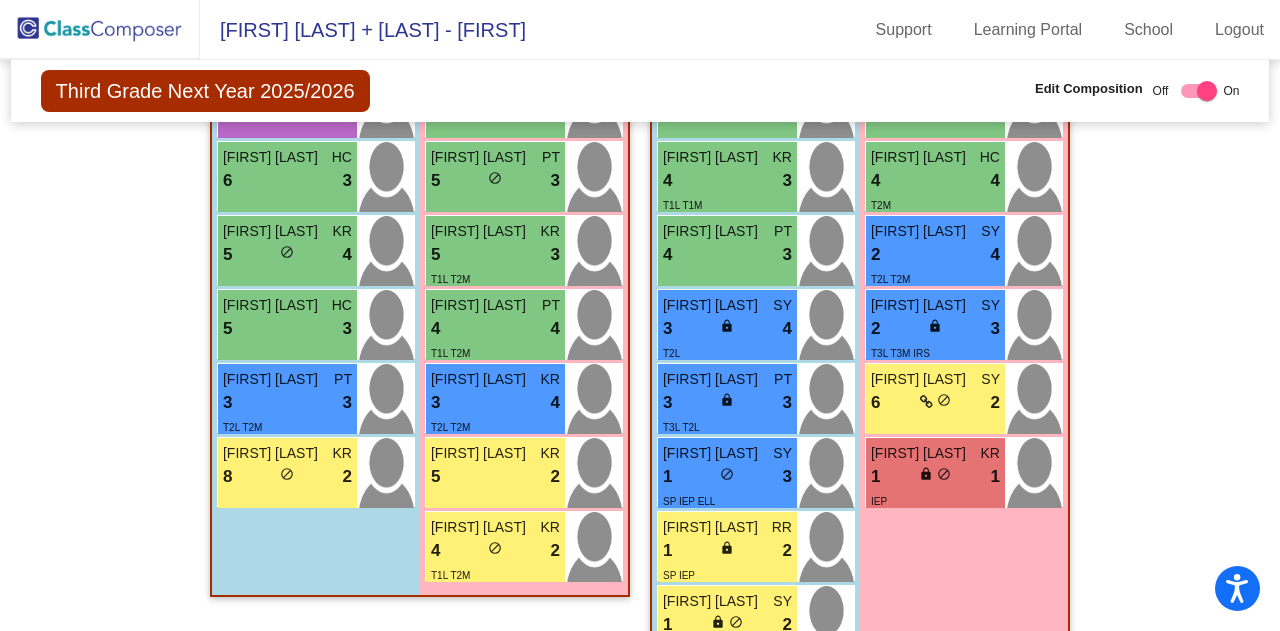 scroll, scrollTop: 892, scrollLeft: 0, axis: vertical 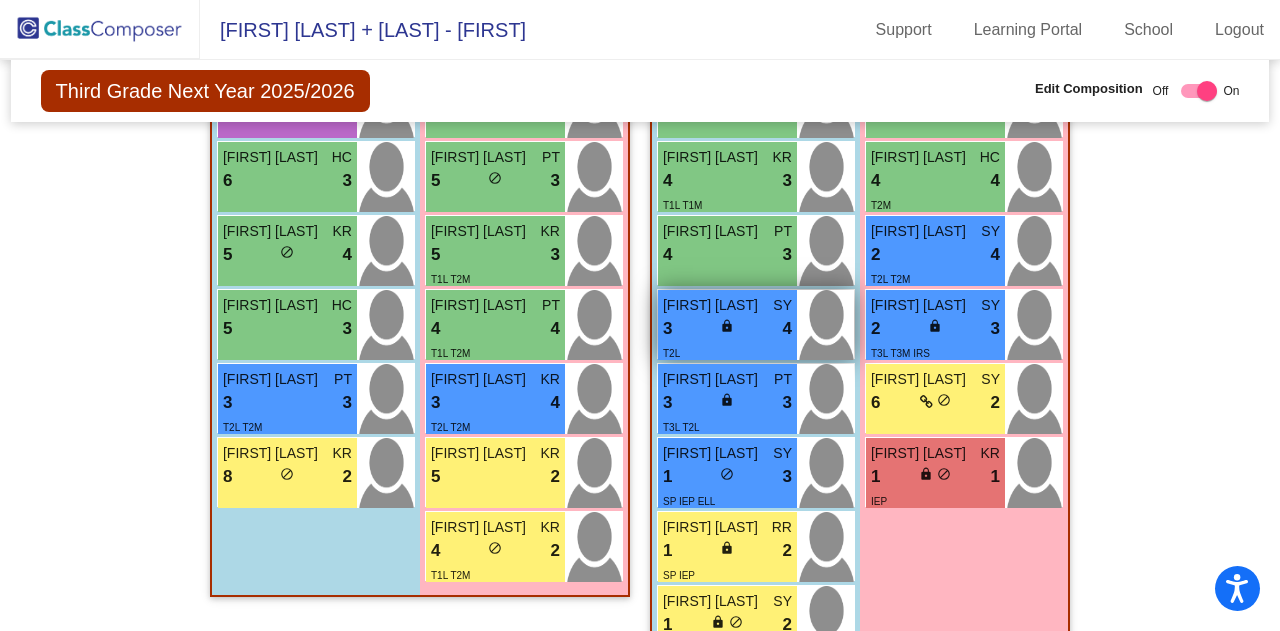 click on "3 lock do_not_disturb_alt 4" at bounding box center (727, 329) 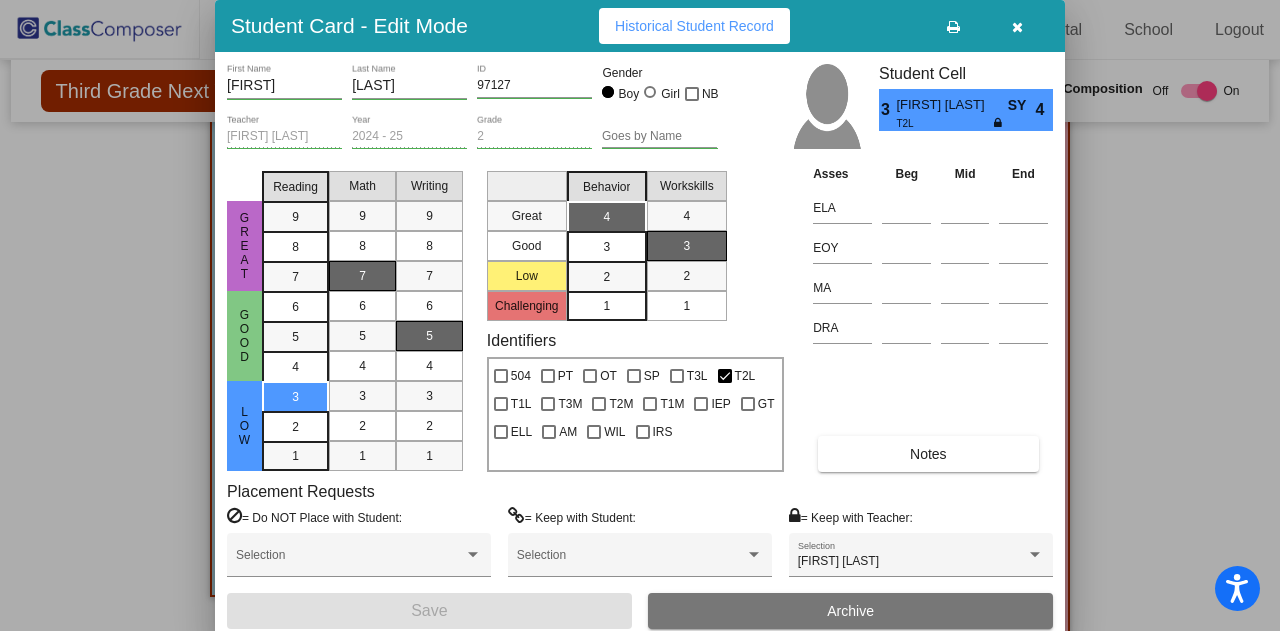 click at bounding box center (1017, 27) 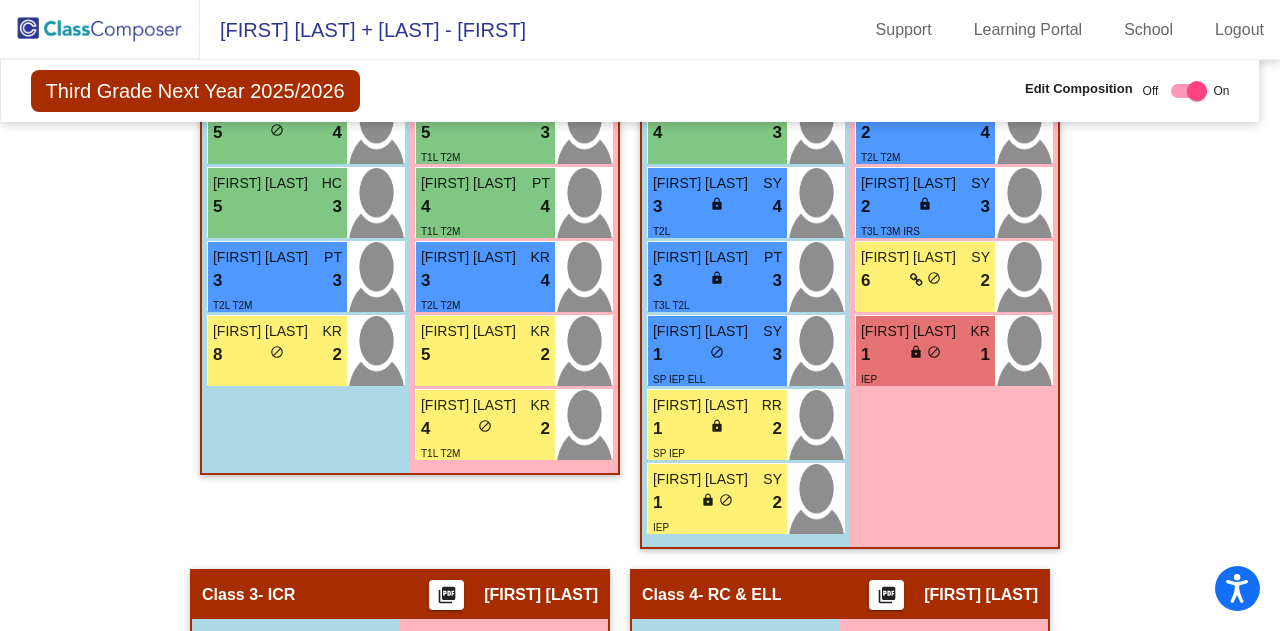 scroll, scrollTop: 957, scrollLeft: 10, axis: both 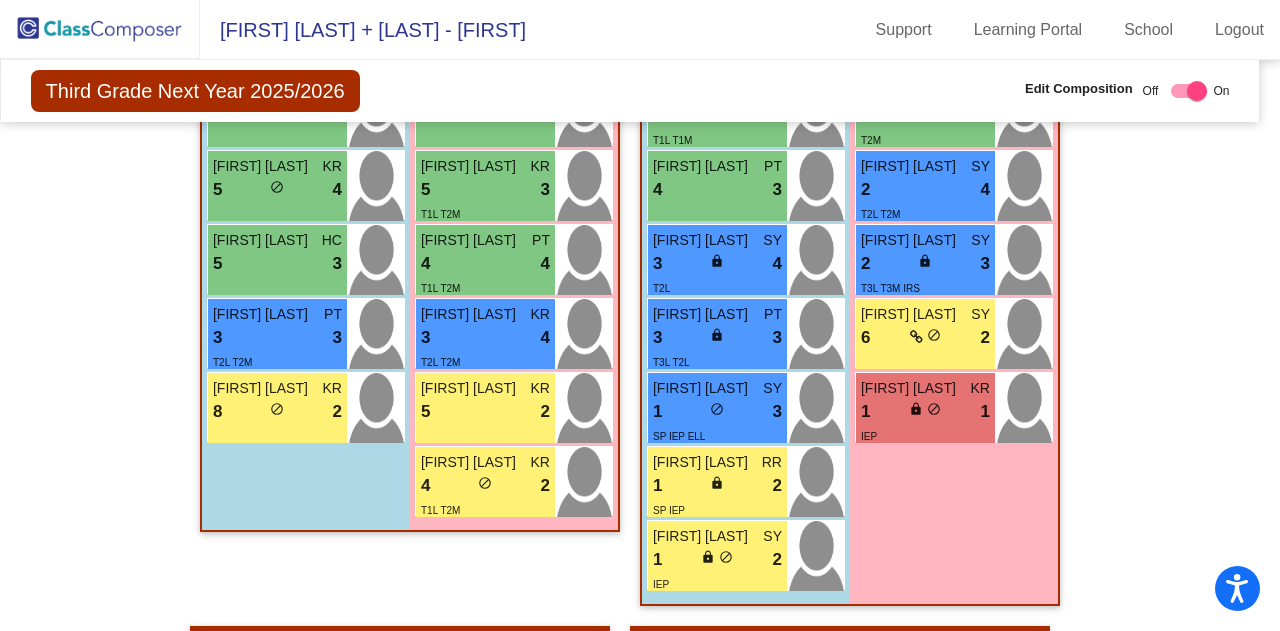click 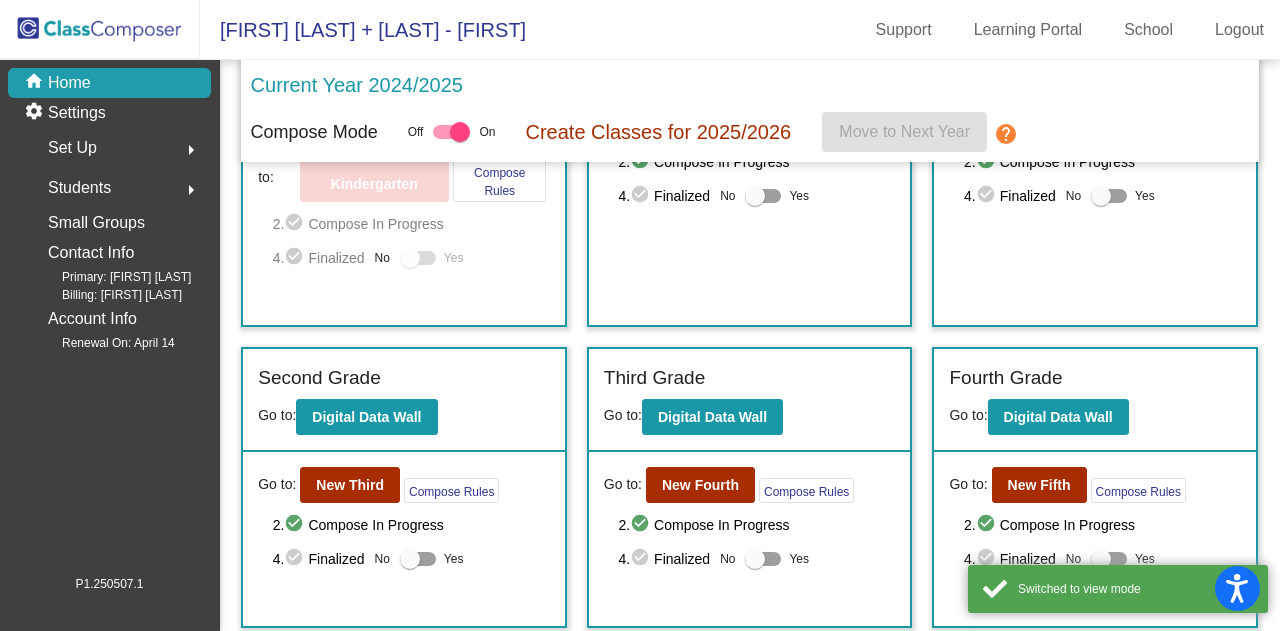 scroll, scrollTop: 310, scrollLeft: 0, axis: vertical 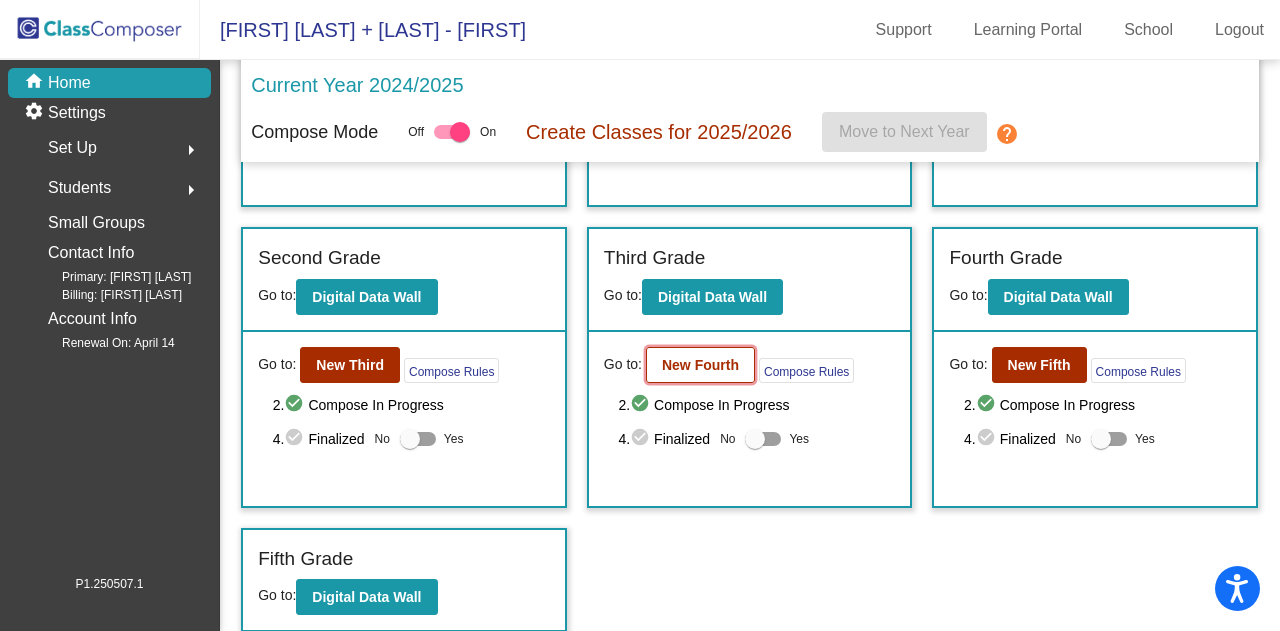 click on "New Fourth" 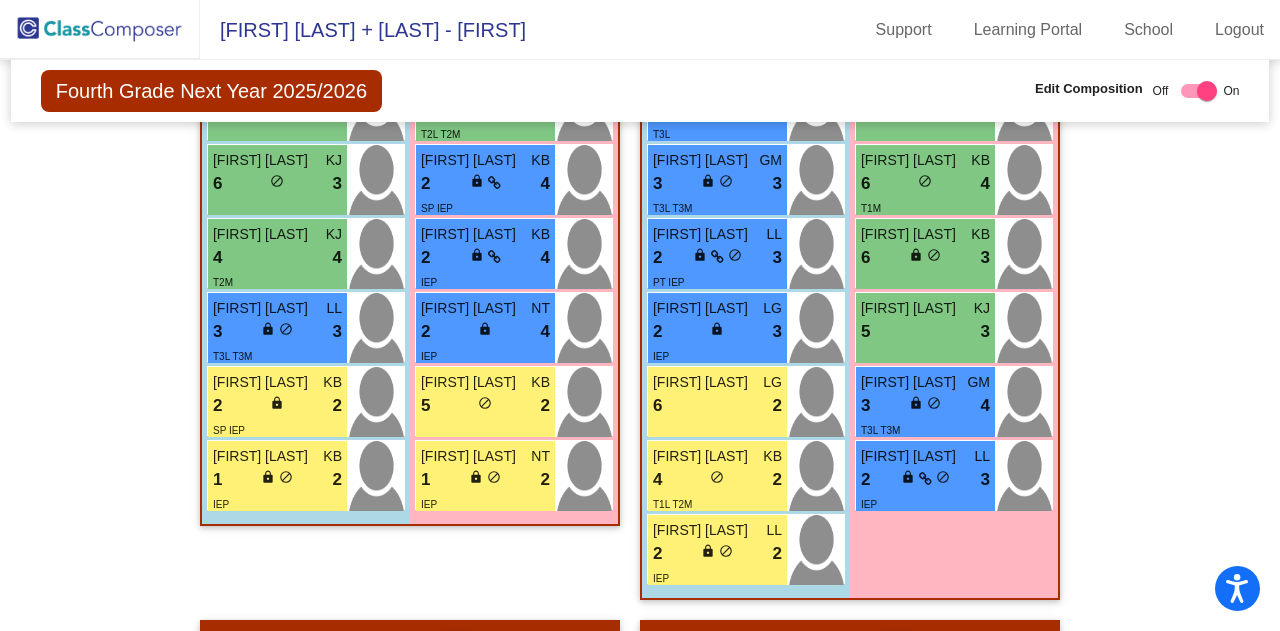 scroll, scrollTop: 1914, scrollLeft: 0, axis: vertical 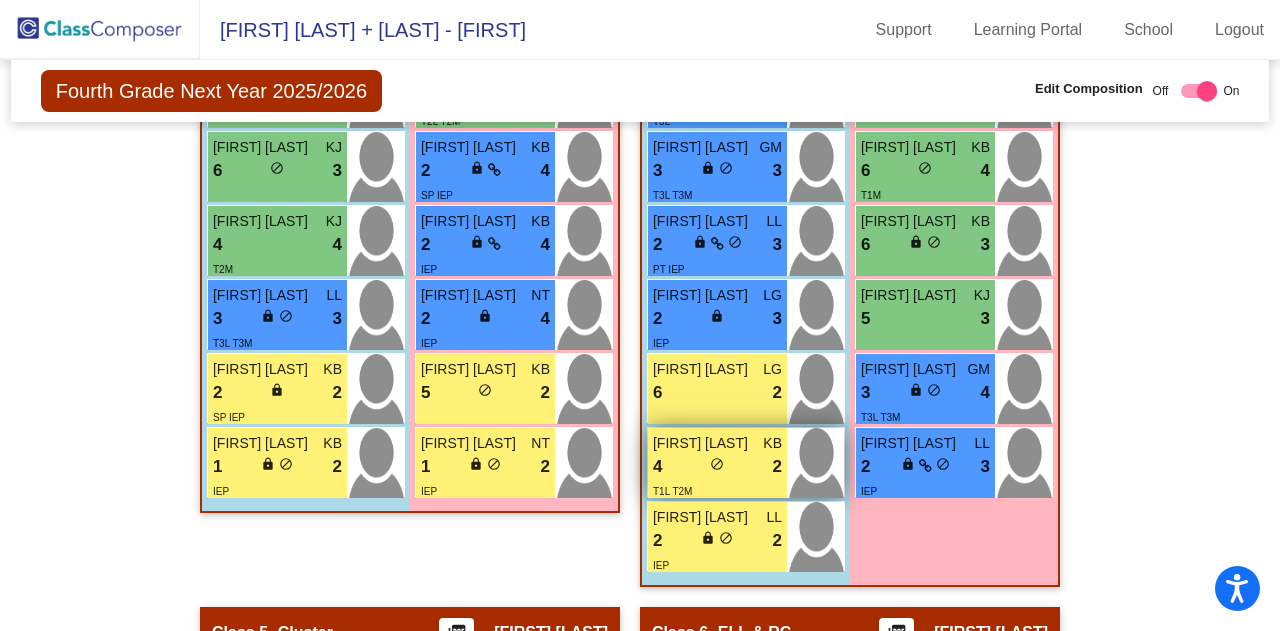 click on "Jordan Wanga" at bounding box center [703, 443] 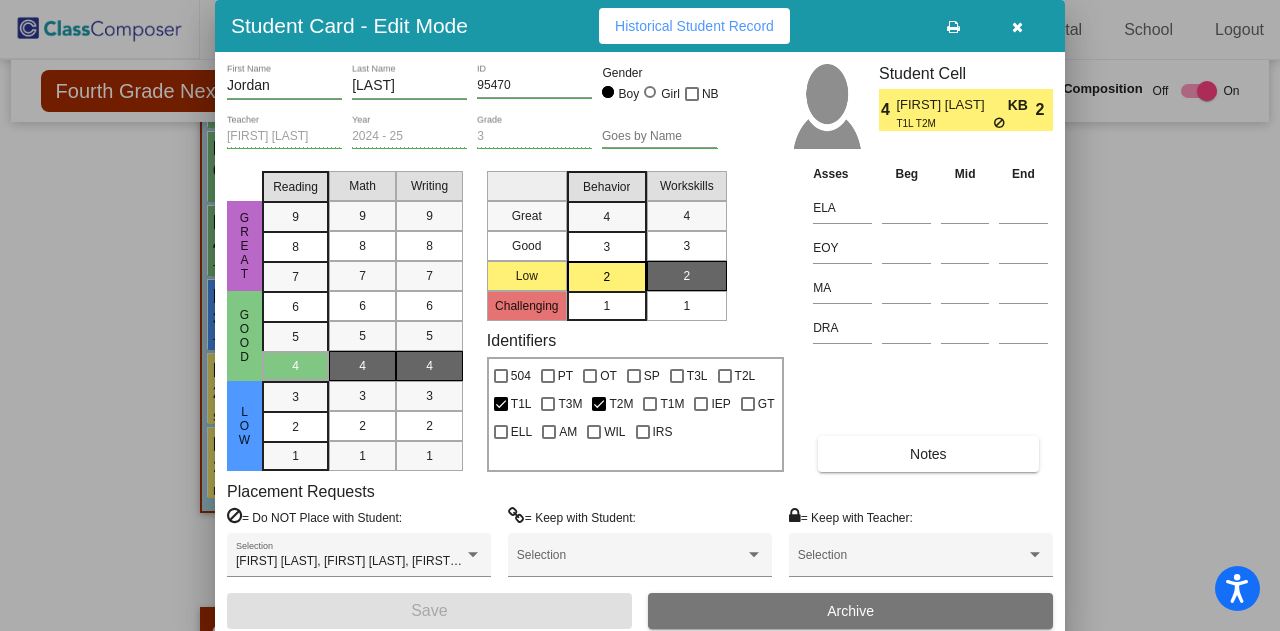 click at bounding box center (1017, 27) 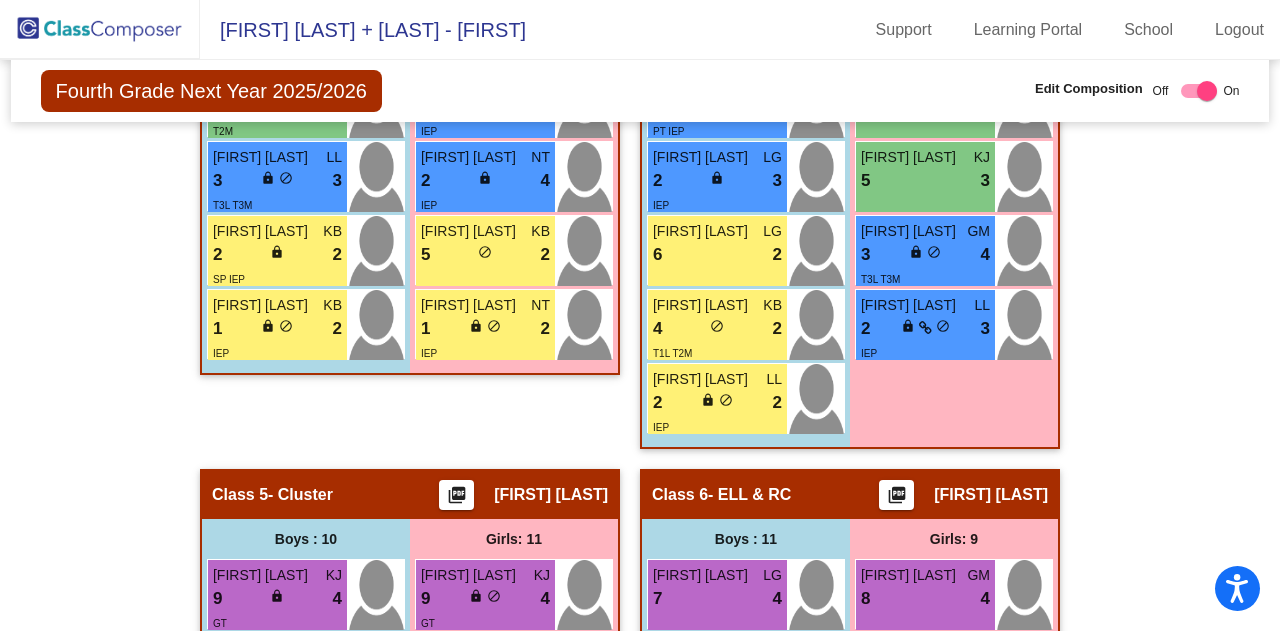 scroll, scrollTop: 2051, scrollLeft: 0, axis: vertical 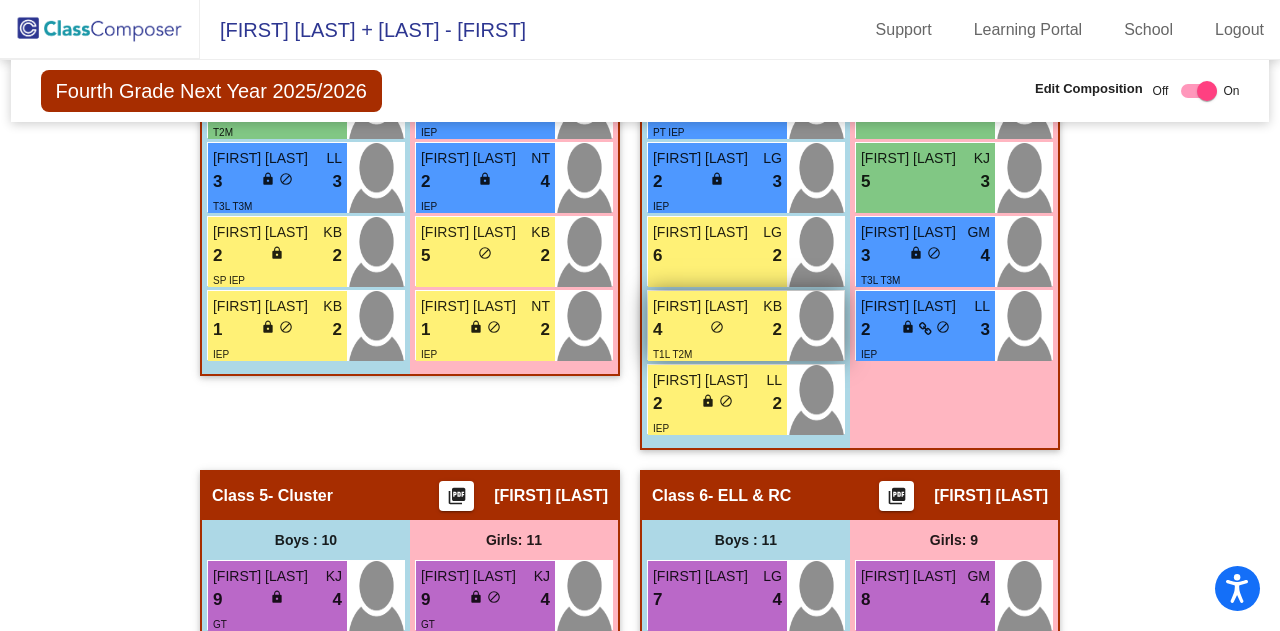 click on "4 lock do_not_disturb_alt 2" at bounding box center (717, 330) 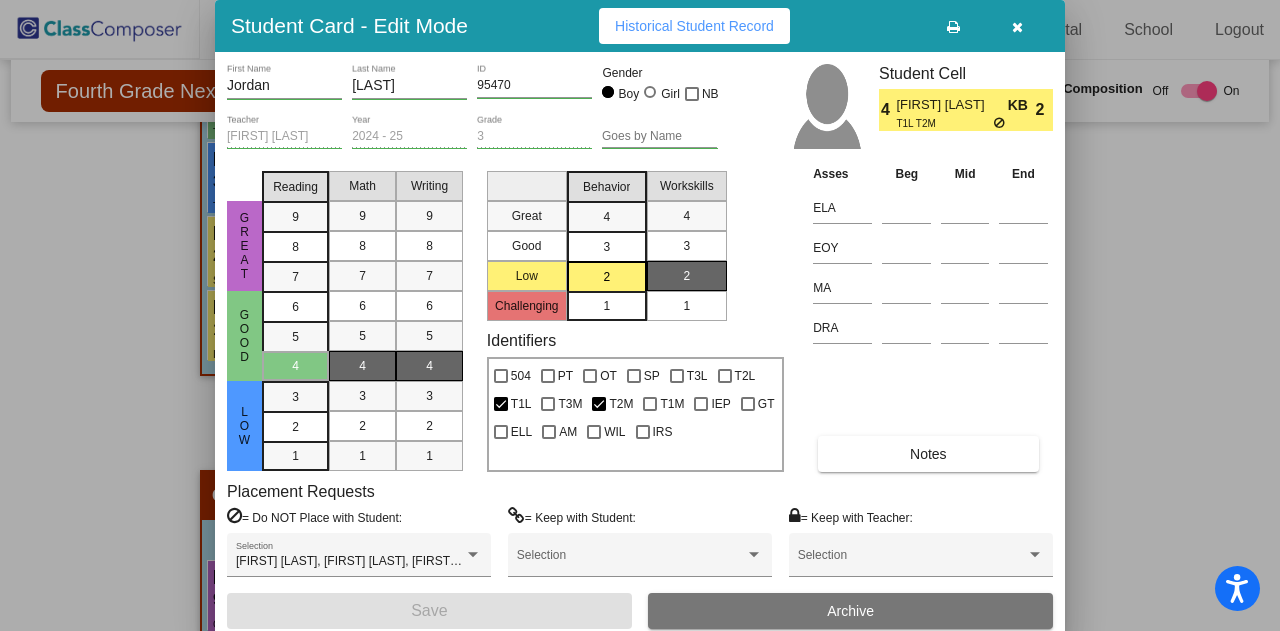 click at bounding box center [1017, 27] 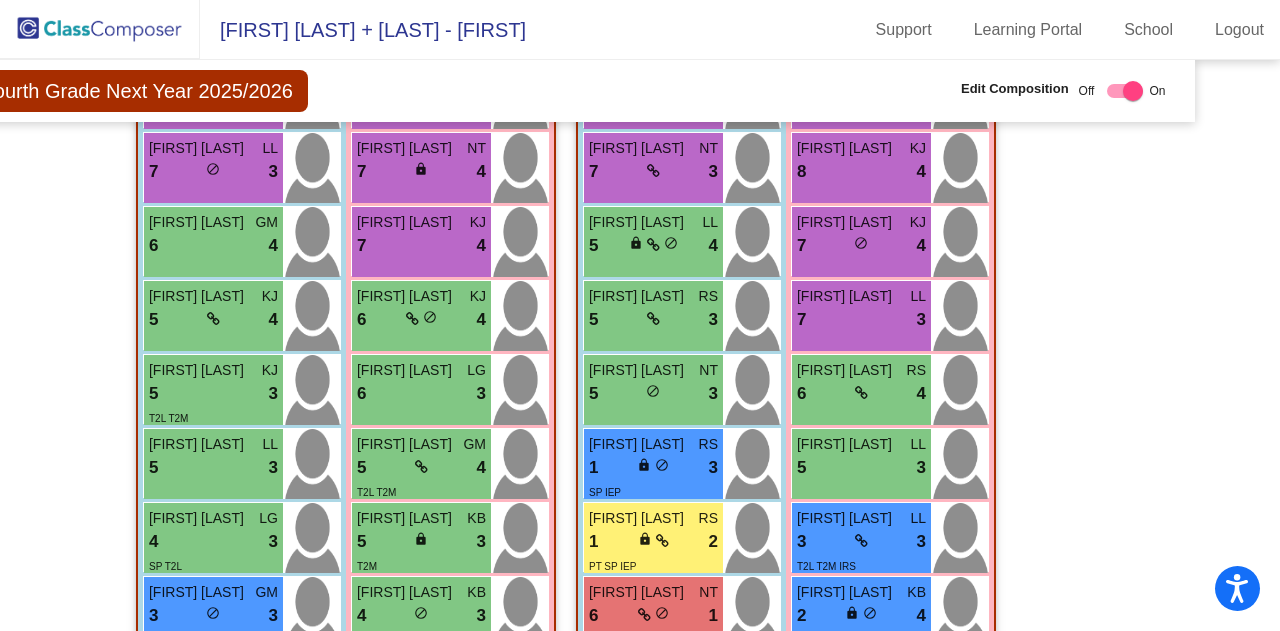 scroll, scrollTop: 755, scrollLeft: 3, axis: both 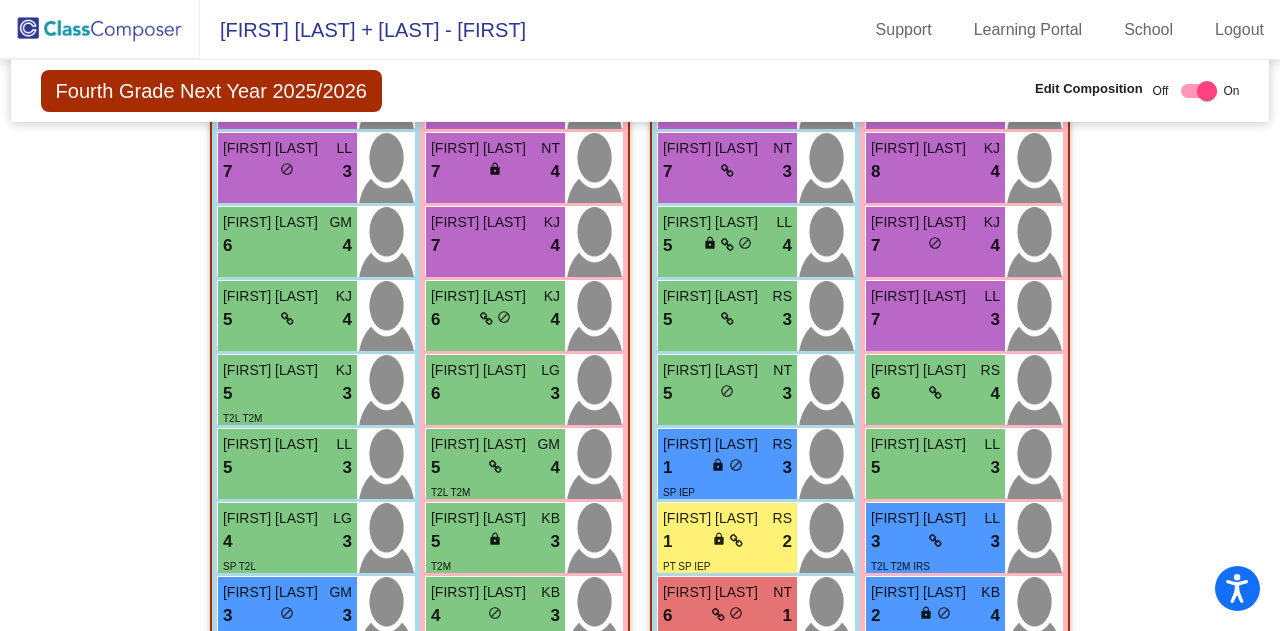 click on "Hallway   - Hallway Class  picture_as_pdf  Add Student  First Name Last Name Student Id  (Recommended)   Boy   Girl   Non Binary Add Close  Boys : 0    No Students   Girls: 0   No Students   Class 1   - Teacher 1  picture_as_pdf Jennifer Scarpa  Add Student  First Name Last Name Student Id  (Recommended)   Boy   Girl   Non Binary Add Close  Boys : 10  Kiaan Mishra KB 7 lock do_not_disturb_alt 3 Nathaniel Wahba LL 7 lock do_not_disturb_alt 3 Harry Dawkins GM 6 lock do_not_disturb_alt 4 Frank Clavelli KJ 5 lock do_not_disturb_alt 4 Elijah Clay KJ 5 lock do_not_disturb_alt 3 T2L T2M Sreeshant Basavaraju LL 5 lock do_not_disturb_alt 3 Adharsh Barathkumar LG 4 lock do_not_disturb_alt 3 SP T2L Julian Perez GM 3 lock do_not_disturb_alt 3 T3L T2M Aadi Nirmal KB 6 lock do_not_disturb_alt 2 Jonathan Kotler LG 5 lock do_not_disturb_alt 2 Girls: 10 Salvi Pal GM 7 lock do_not_disturb_alt 4 Alexandra Gross NT 7 lock do_not_disturb_alt 4 Nishika Miglani KJ 7 lock do_not_disturb_alt 4 Ella Clavelli KJ 6 lock 4 LG 6 3 5" 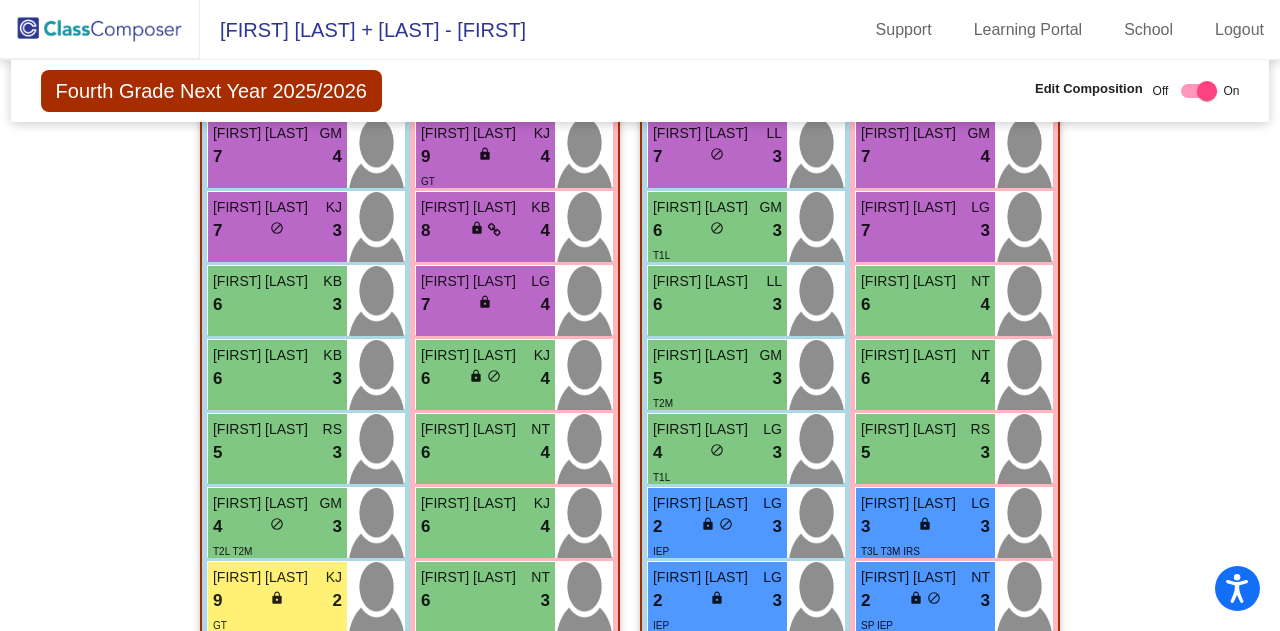 scroll, scrollTop: 2572, scrollLeft: 0, axis: vertical 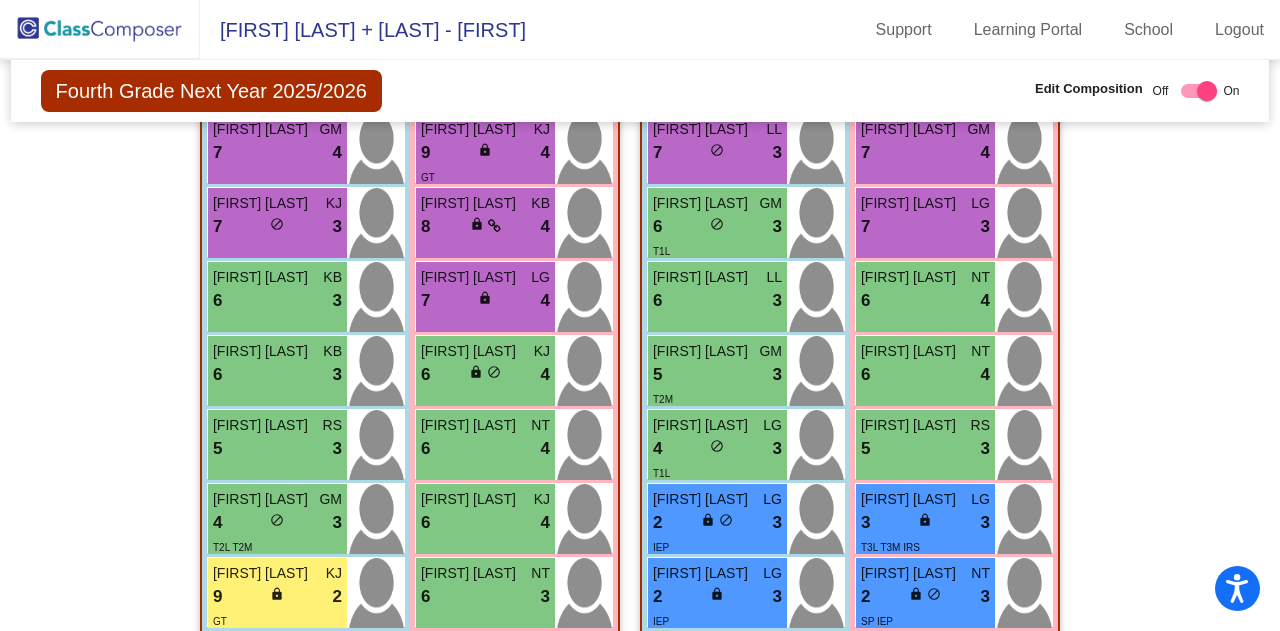 click on "6 lock do_not_disturb_alt 4" at bounding box center [925, 375] 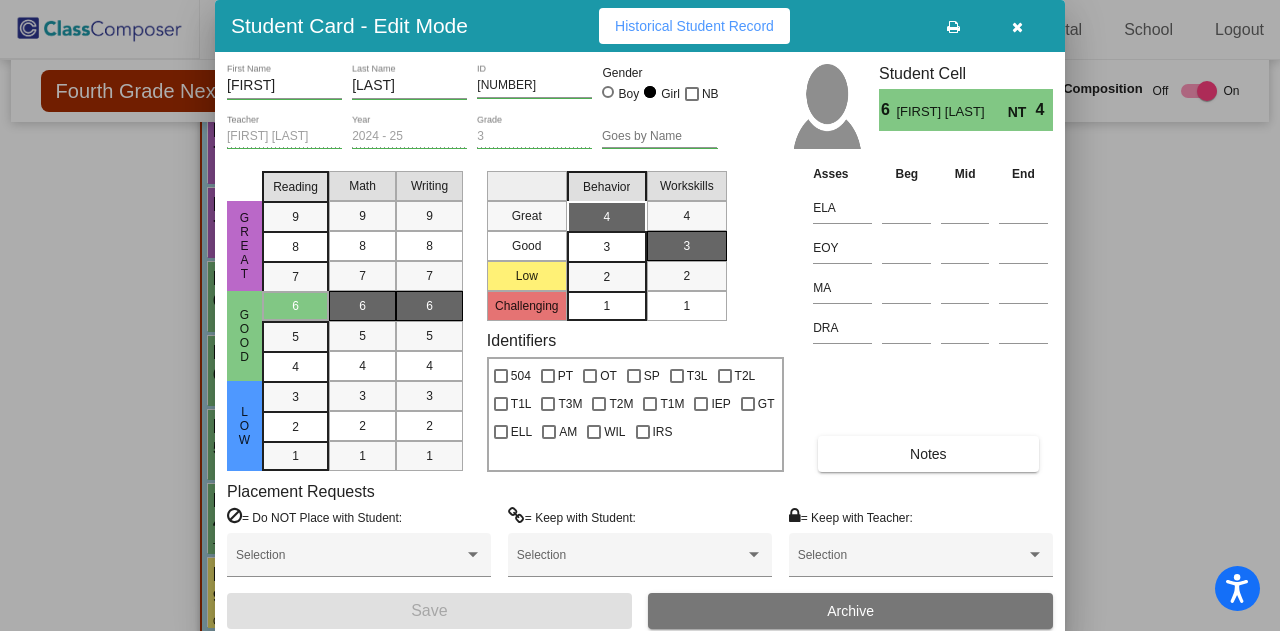 click at bounding box center [1017, 27] 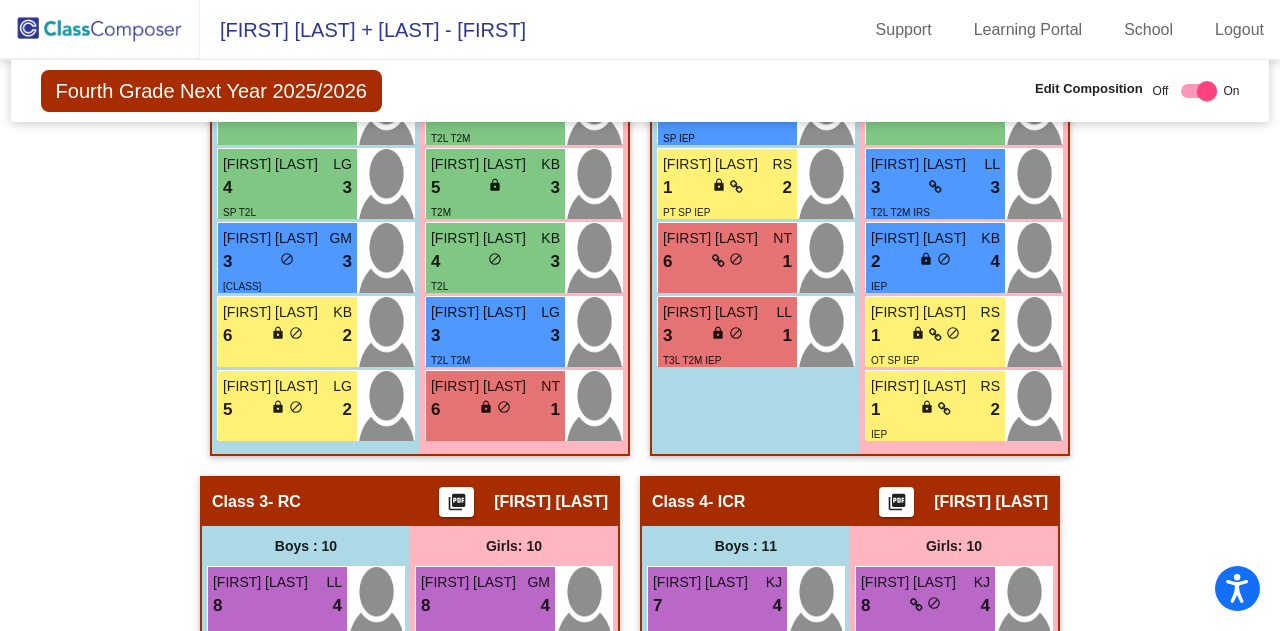 scroll, scrollTop: 1112, scrollLeft: 0, axis: vertical 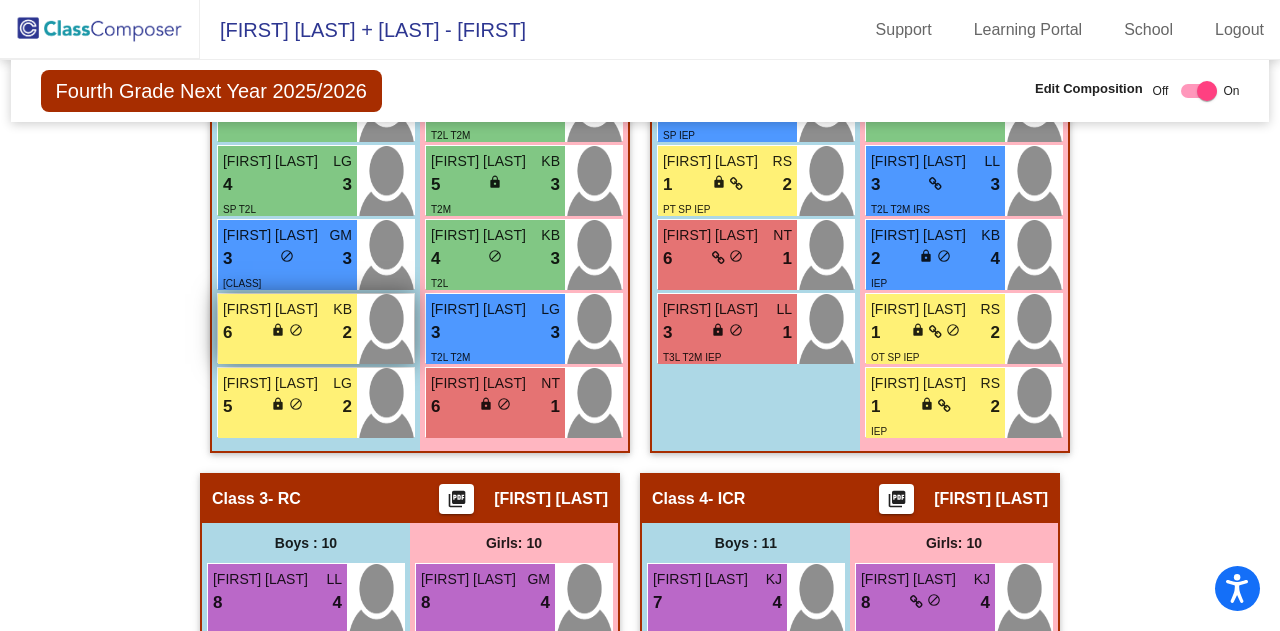 click on "Aadi Nirmal" at bounding box center [273, 309] 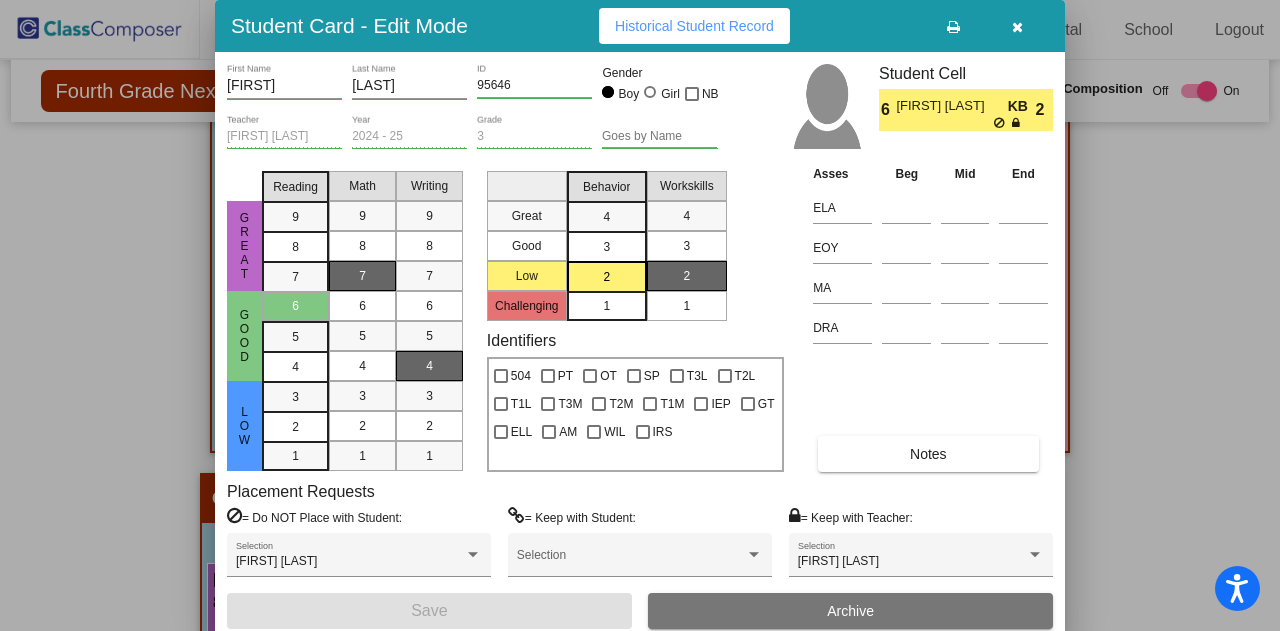click at bounding box center [1017, 26] 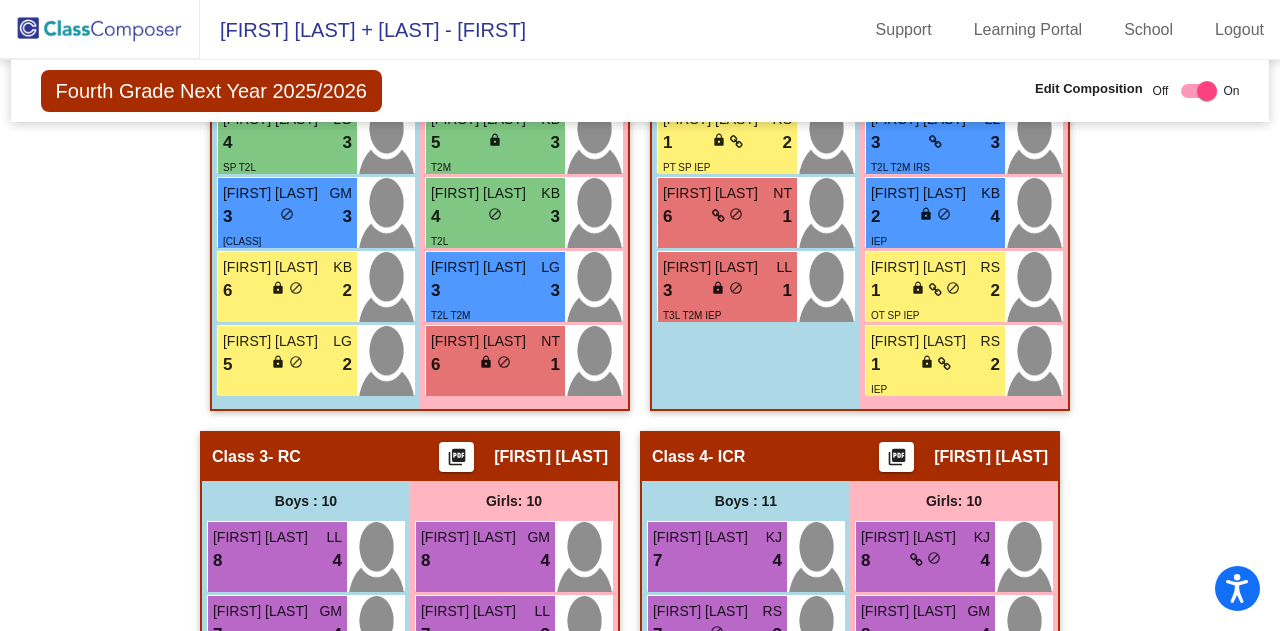 scroll, scrollTop: 1162, scrollLeft: 0, axis: vertical 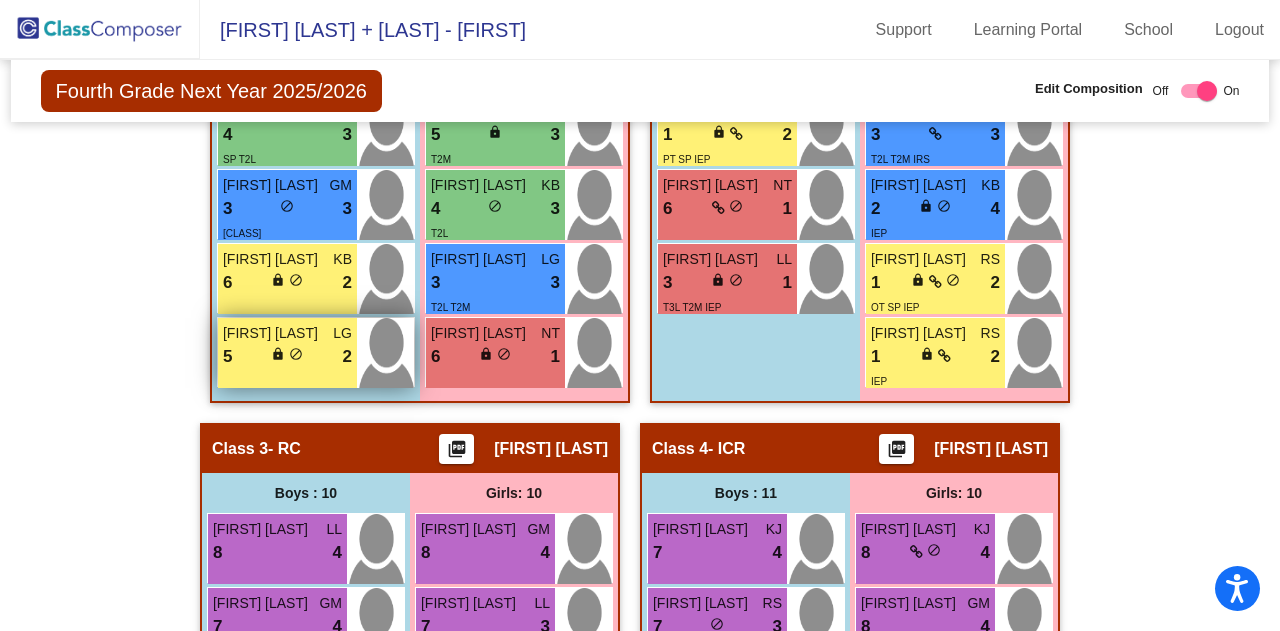 click on "5 lock do_not_disturb_alt 2" at bounding box center [287, 357] 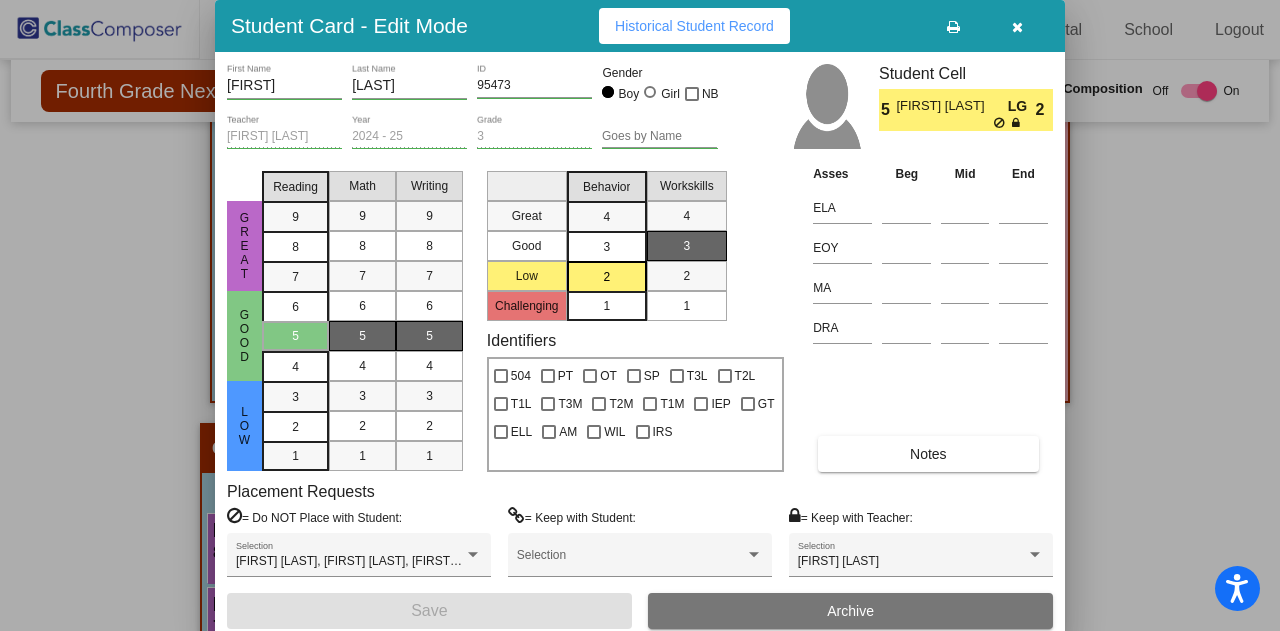 click at bounding box center (1017, 26) 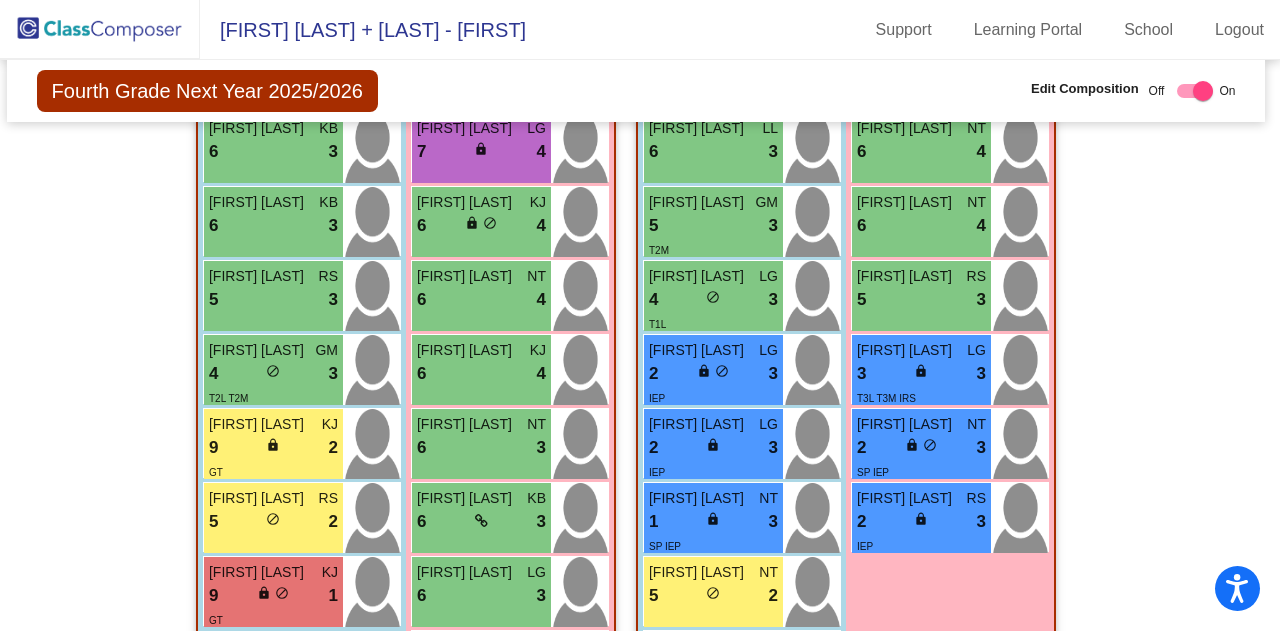scroll, scrollTop: 2623, scrollLeft: 4, axis: both 